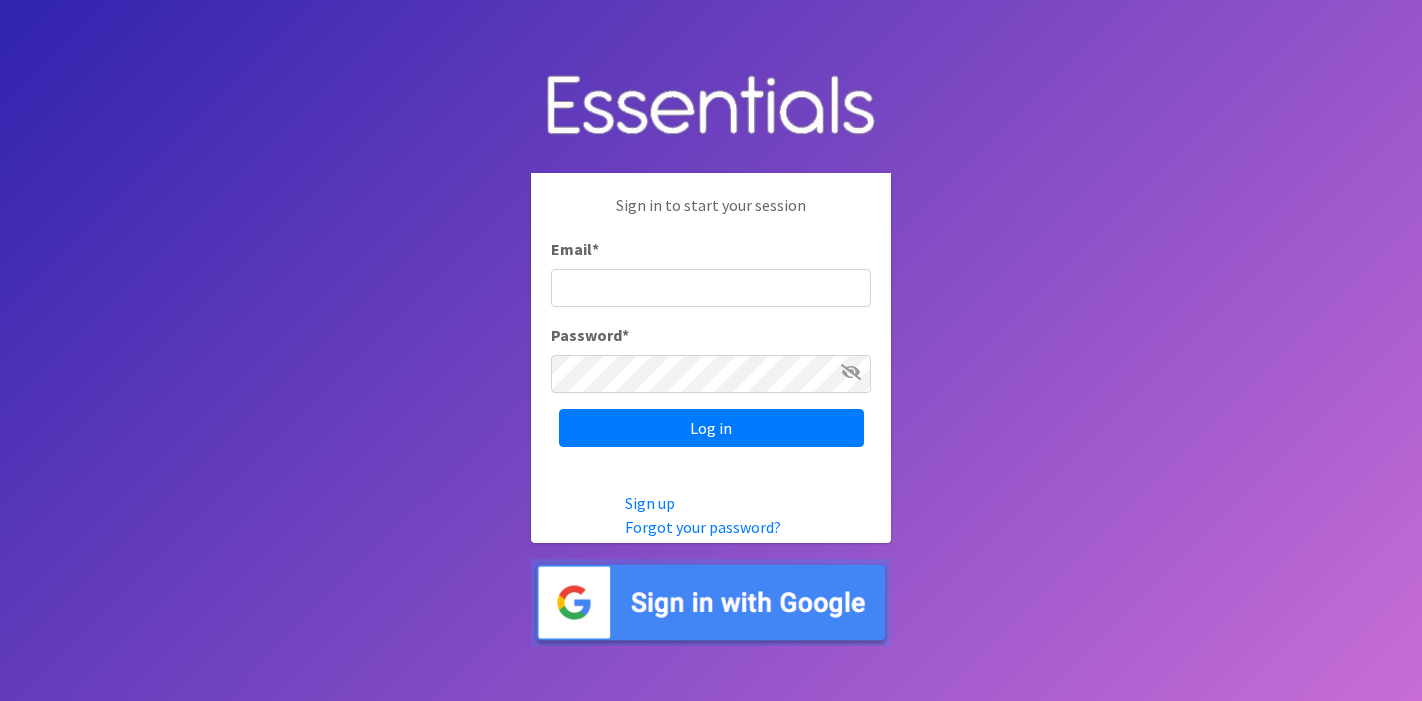 scroll, scrollTop: 0, scrollLeft: 0, axis: both 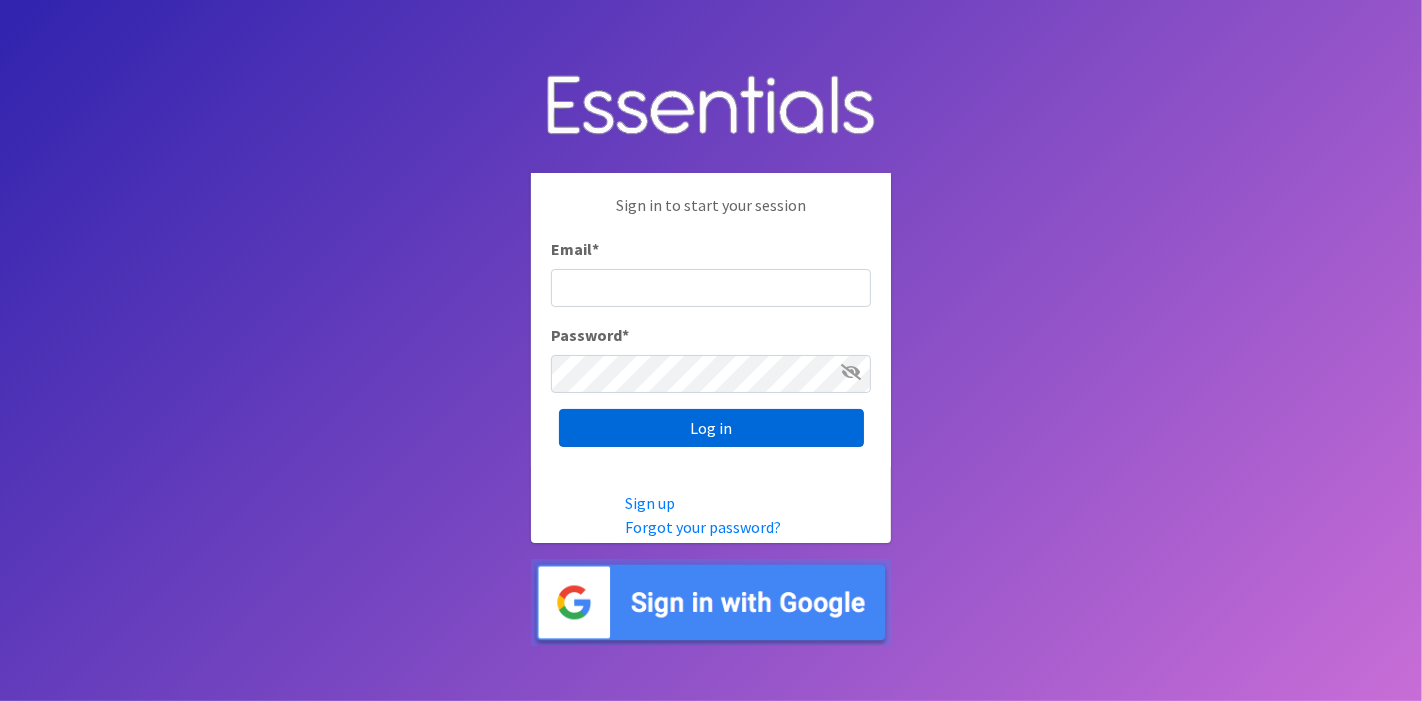 type on "deb@villagediaperbank.org" 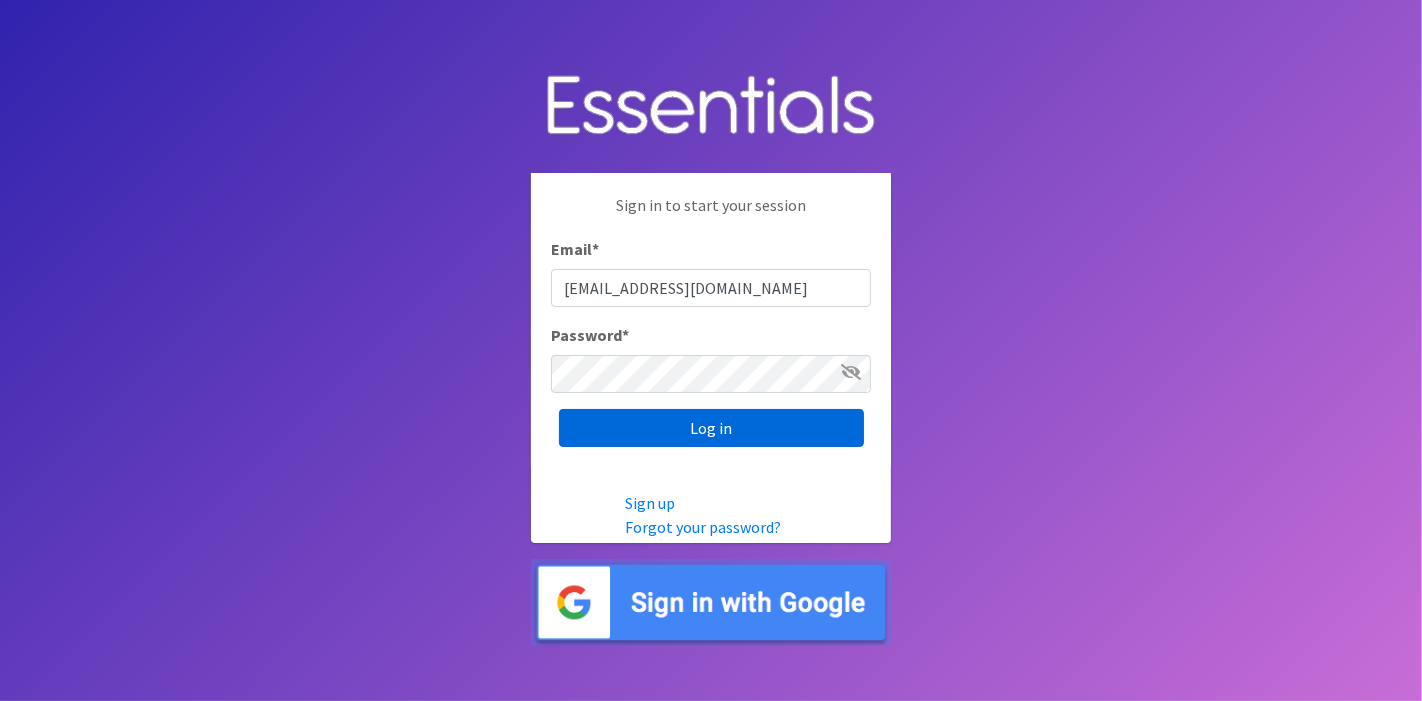 click on "Log in" at bounding box center [711, 428] 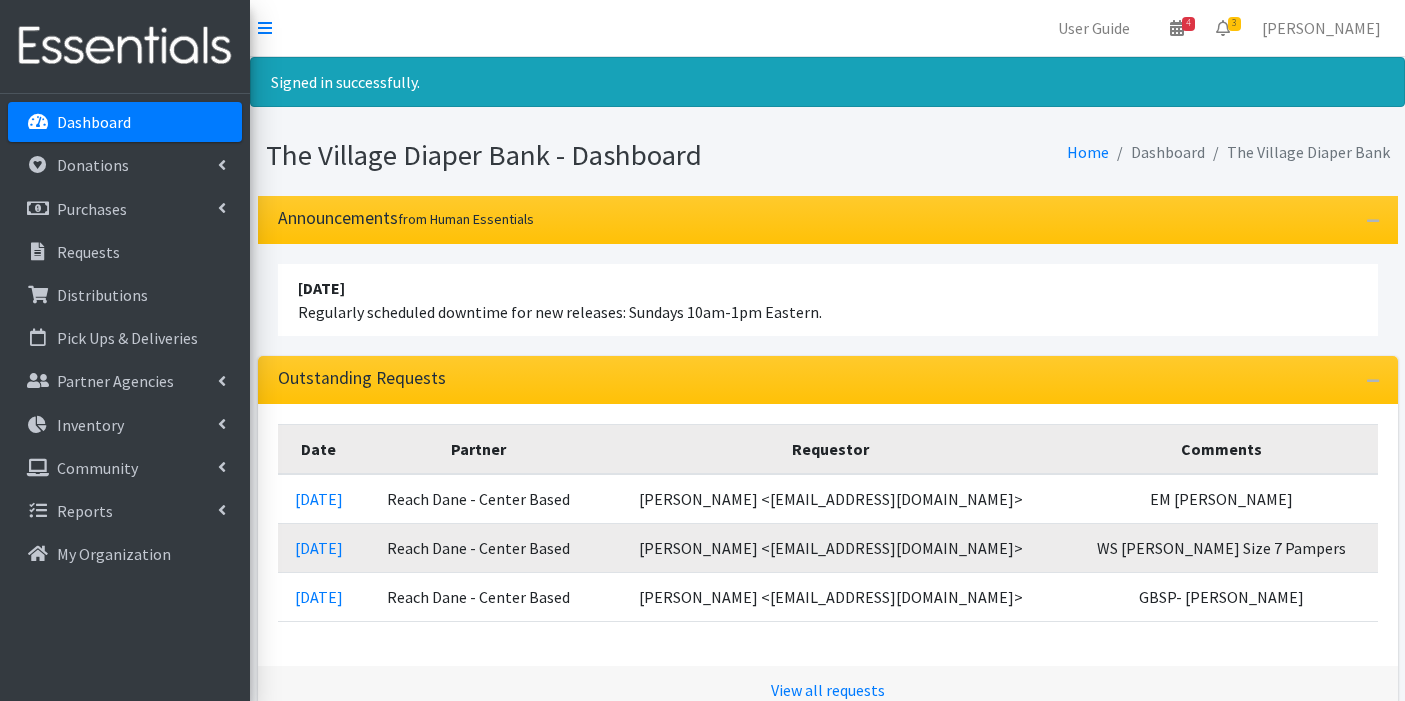 scroll, scrollTop: 0, scrollLeft: 0, axis: both 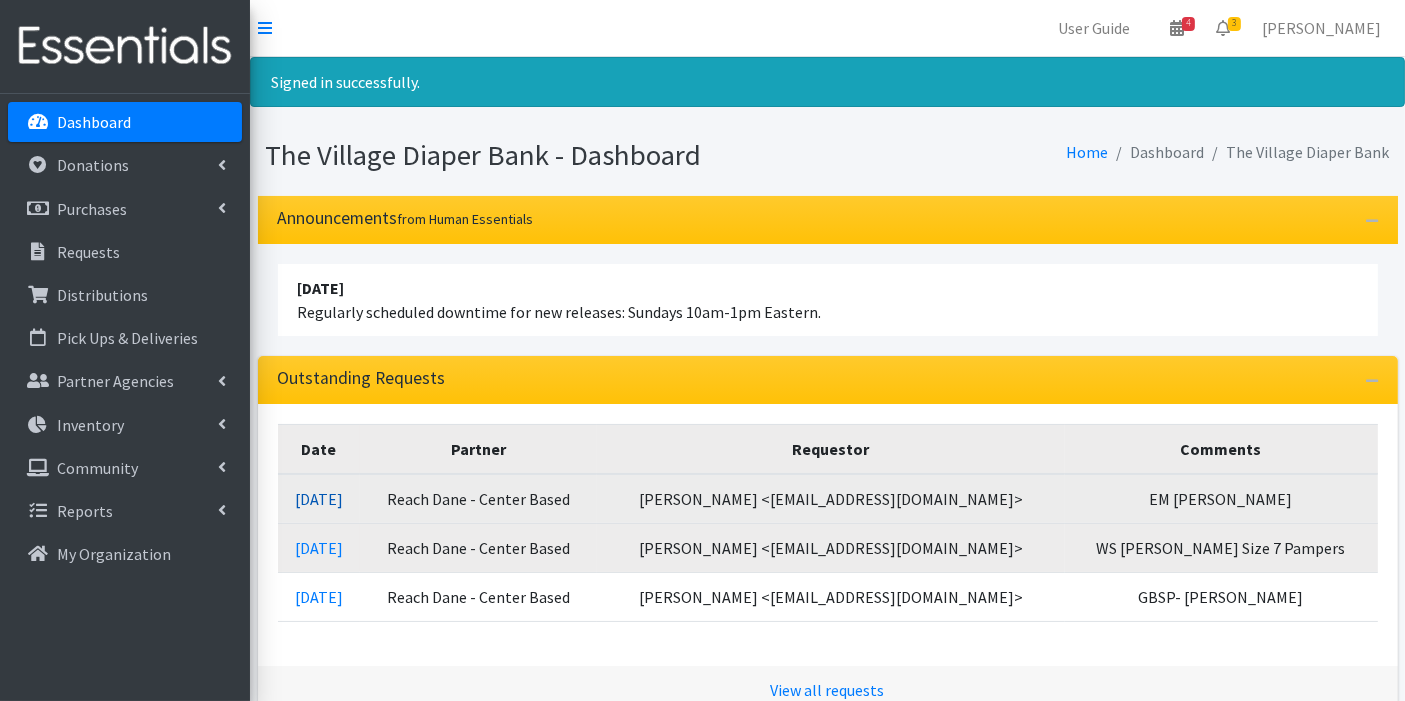 click on "[DATE]" at bounding box center [319, 499] 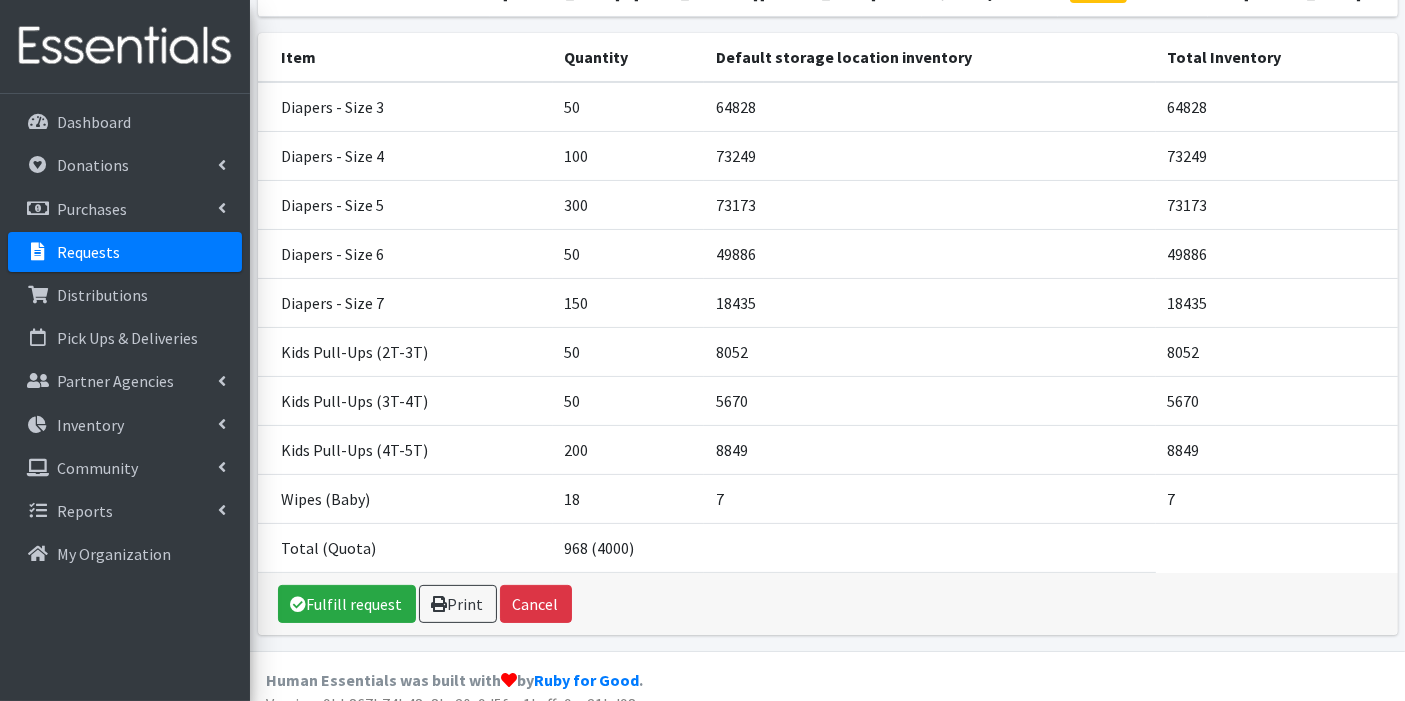 scroll, scrollTop: 277, scrollLeft: 0, axis: vertical 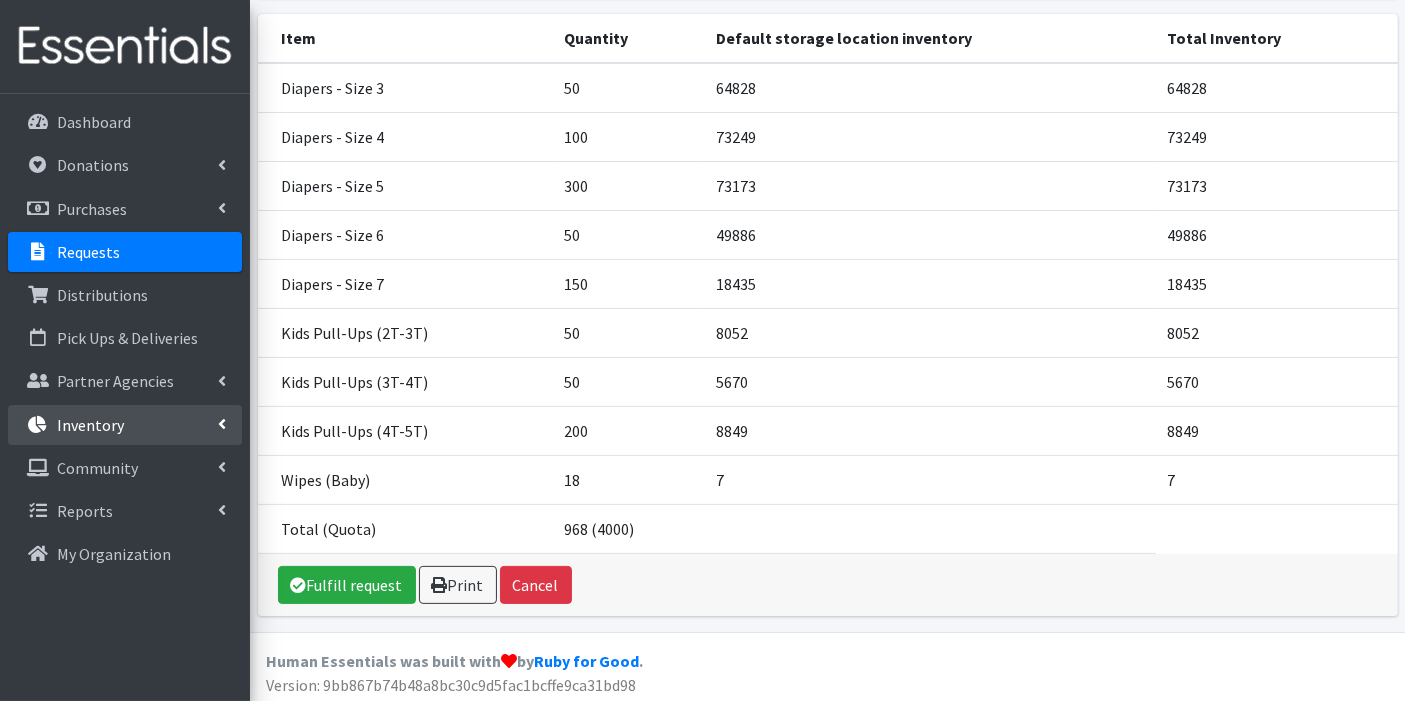 click on "Inventory" at bounding box center [125, 425] 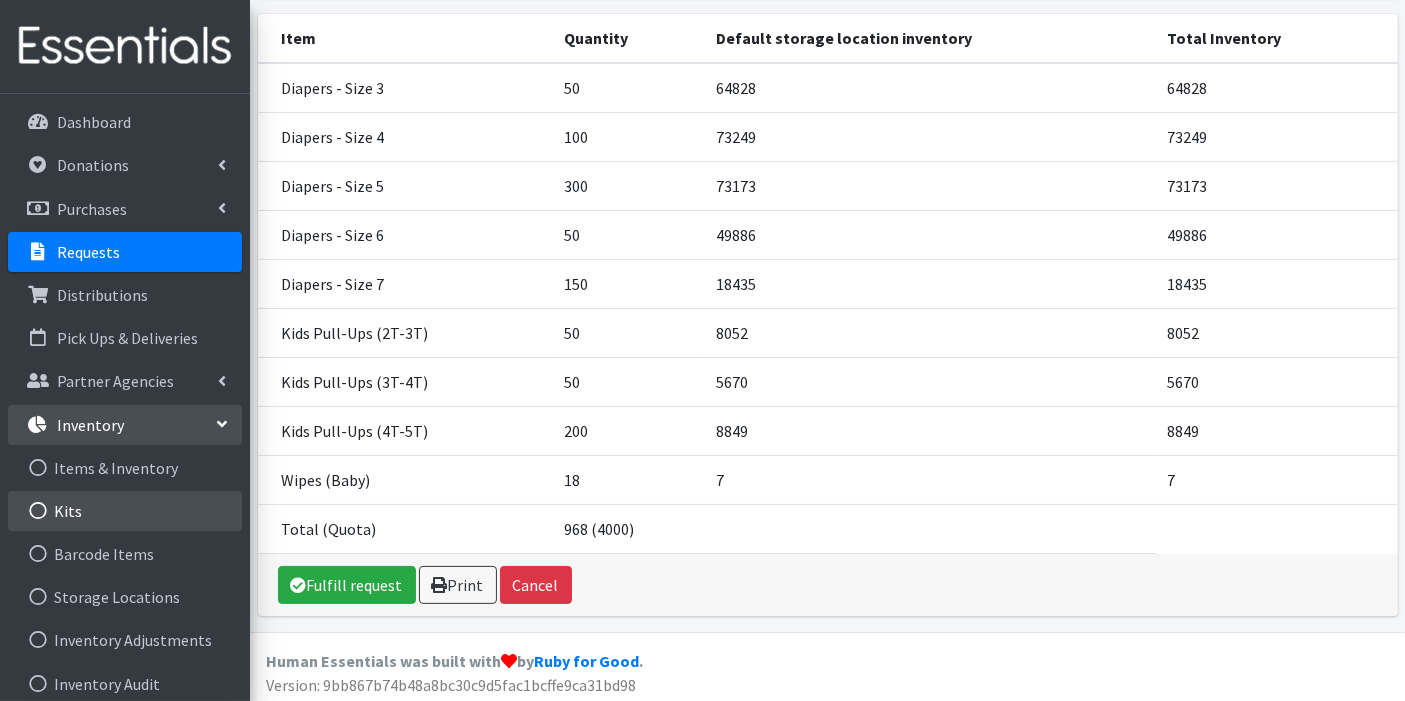 click on "Kits" at bounding box center (125, 511) 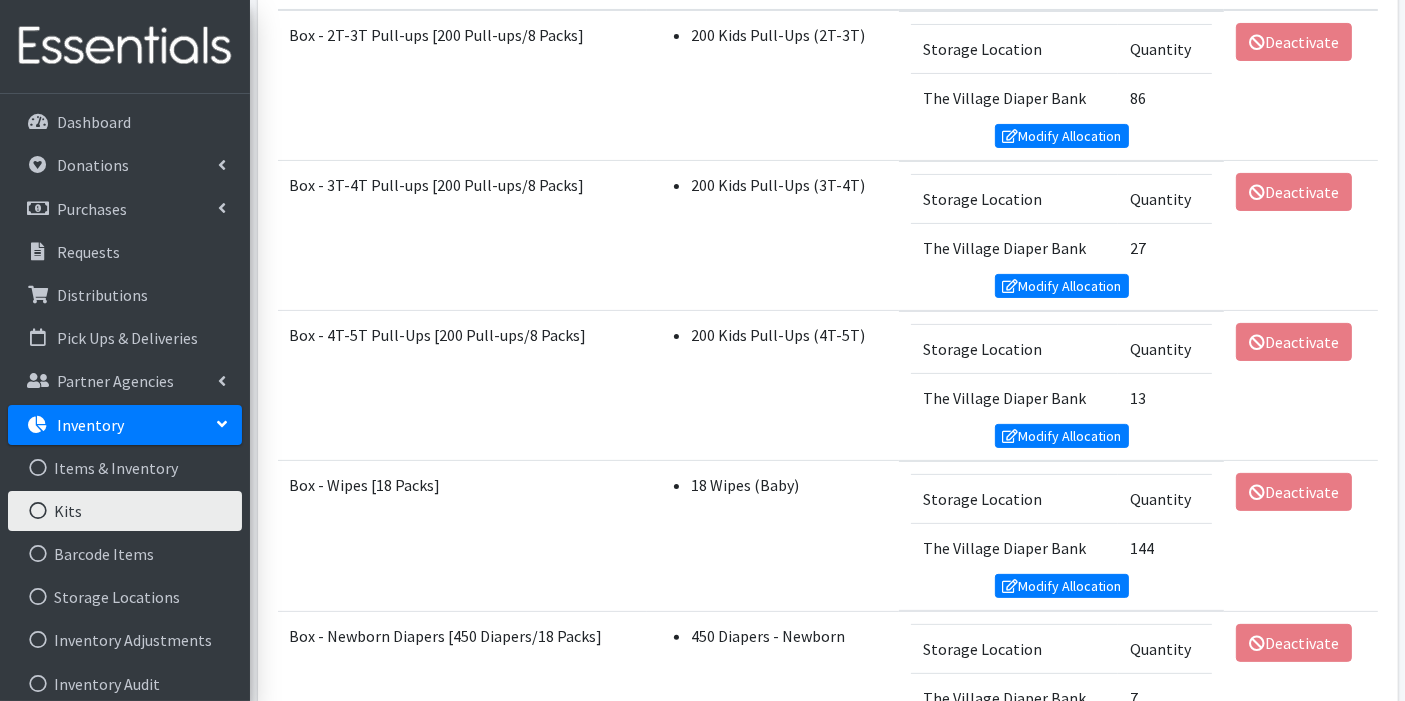 scroll, scrollTop: 444, scrollLeft: 0, axis: vertical 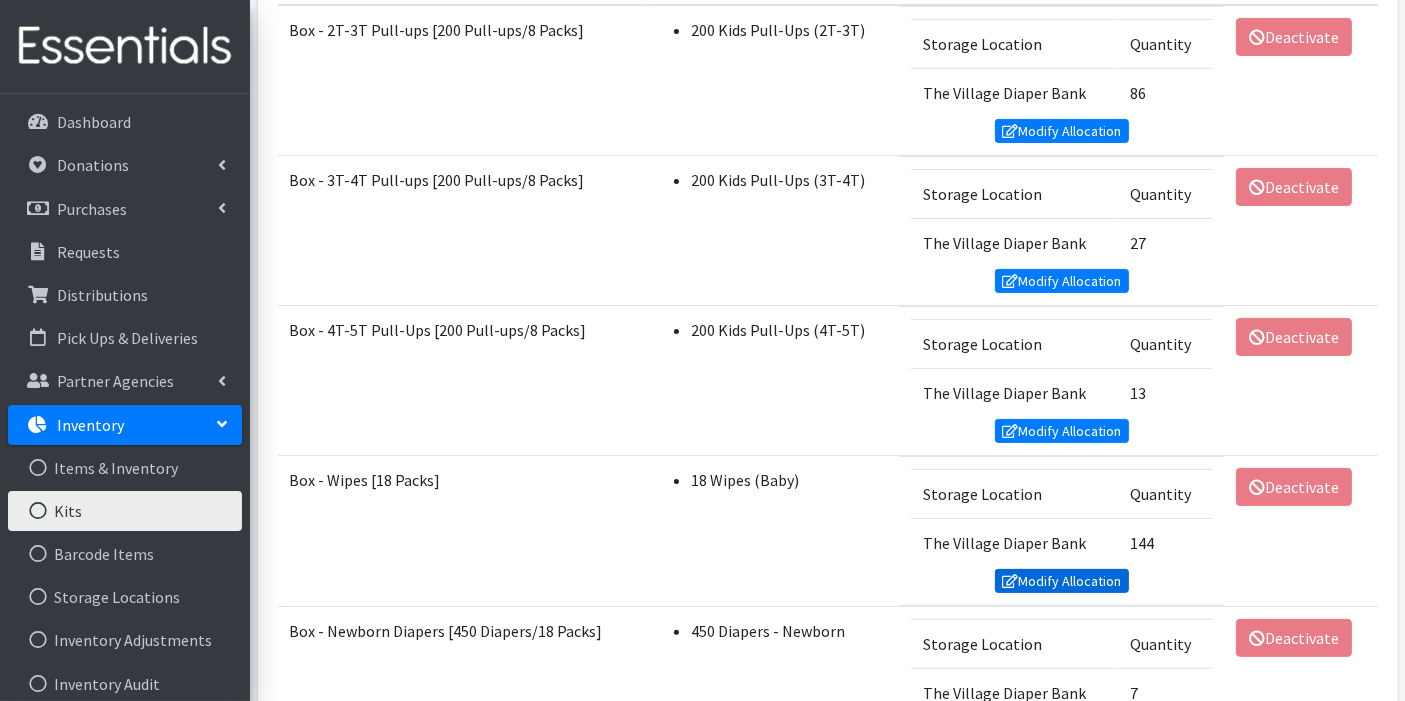 click on "Modify Allocation" at bounding box center [1062, 581] 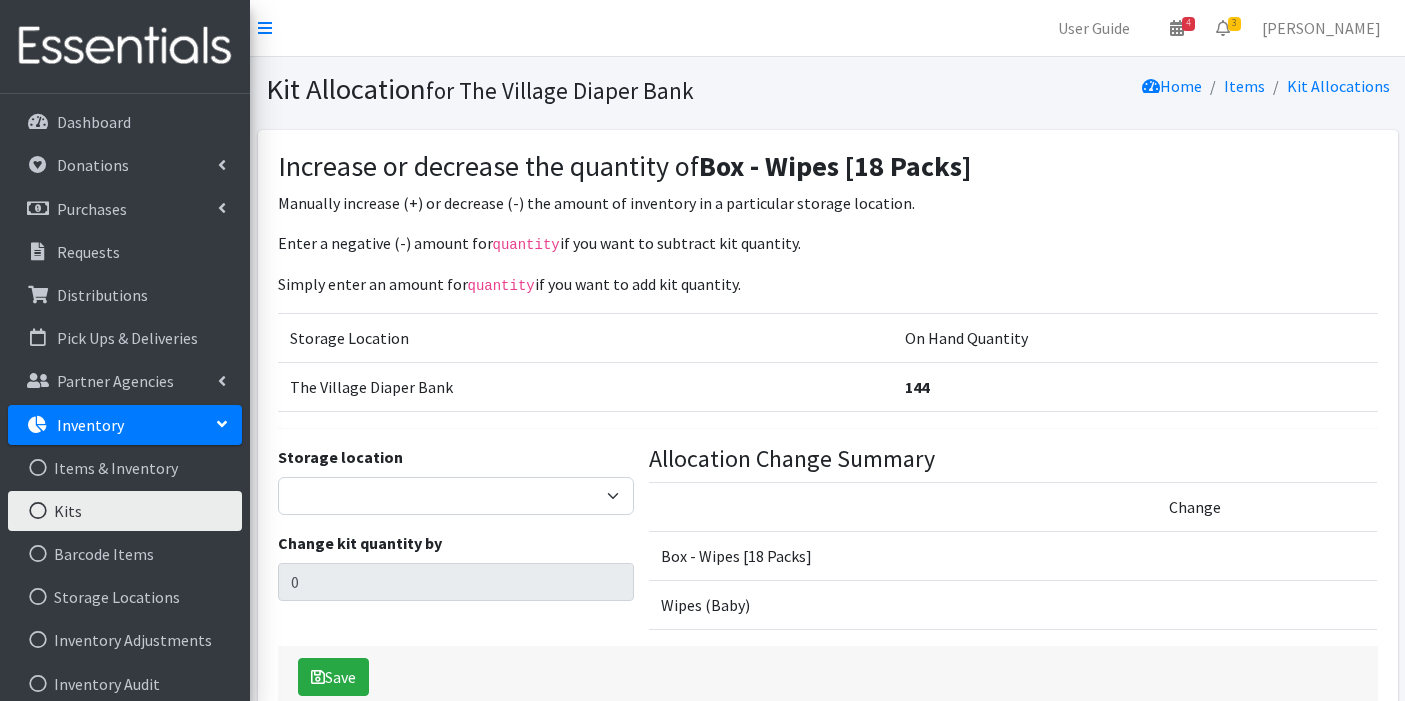 scroll, scrollTop: 0, scrollLeft: 0, axis: both 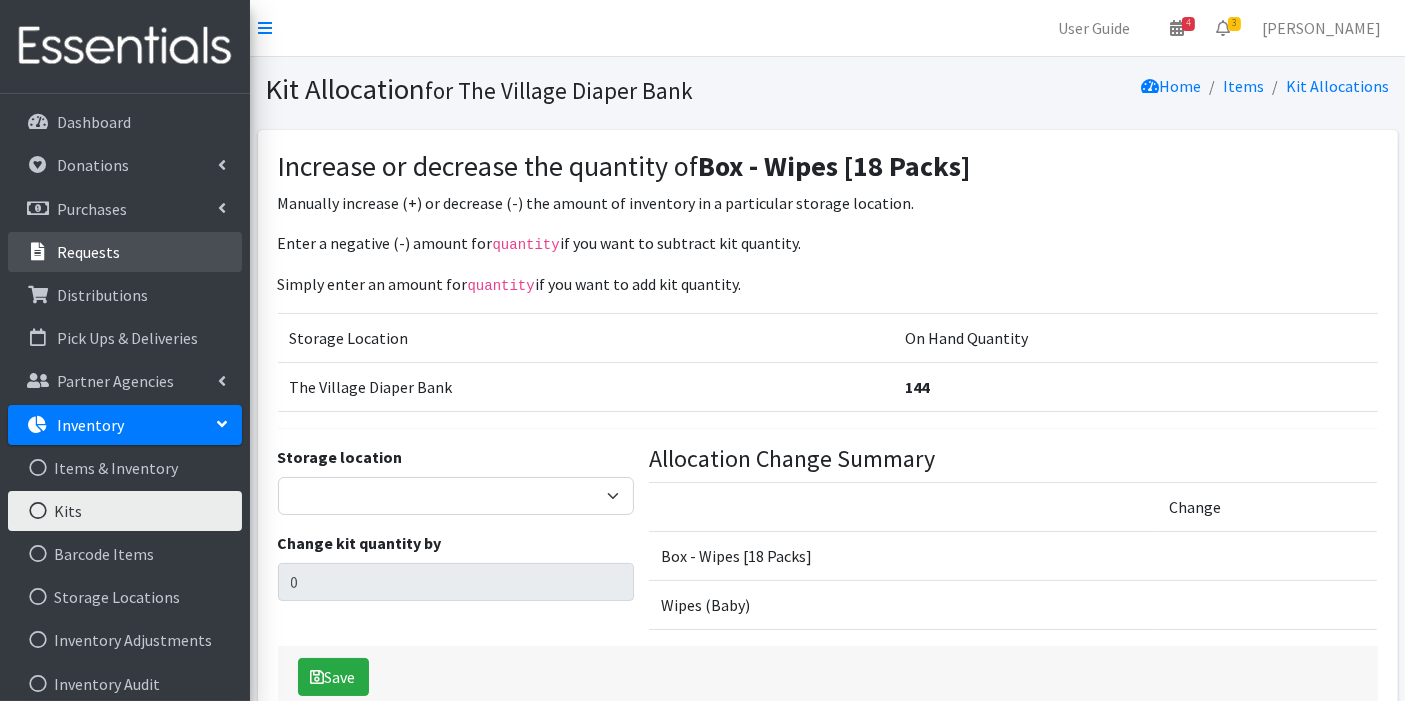 click on "Requests" at bounding box center [88, 252] 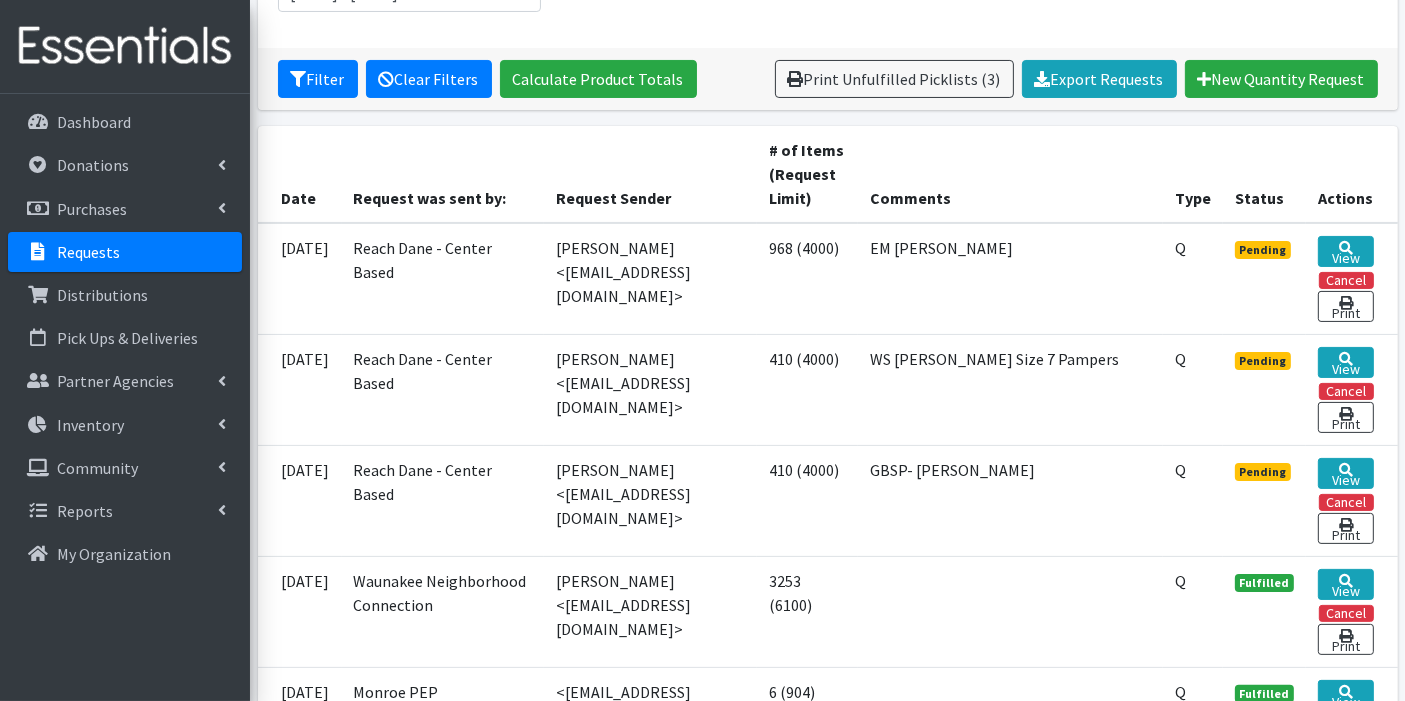 scroll, scrollTop: 0, scrollLeft: 0, axis: both 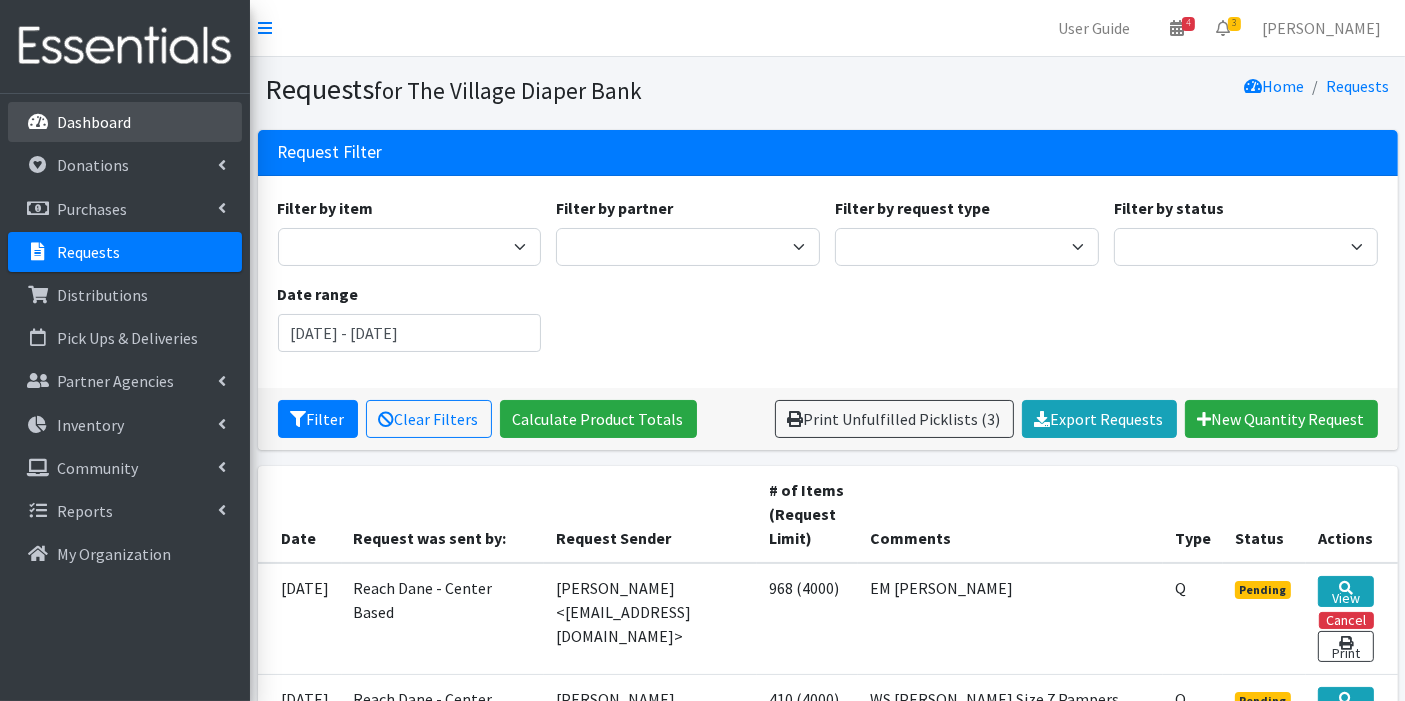 click on "Dashboard" at bounding box center (94, 122) 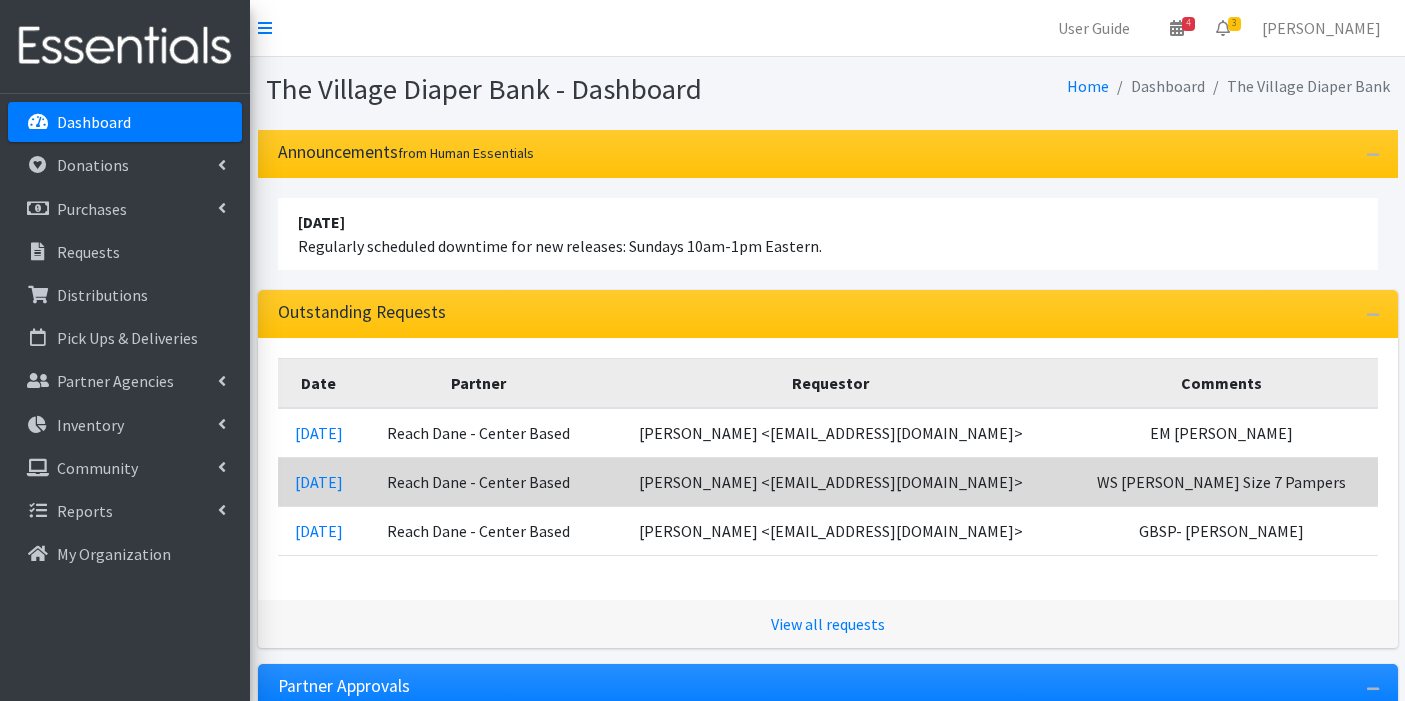 scroll, scrollTop: 0, scrollLeft: 0, axis: both 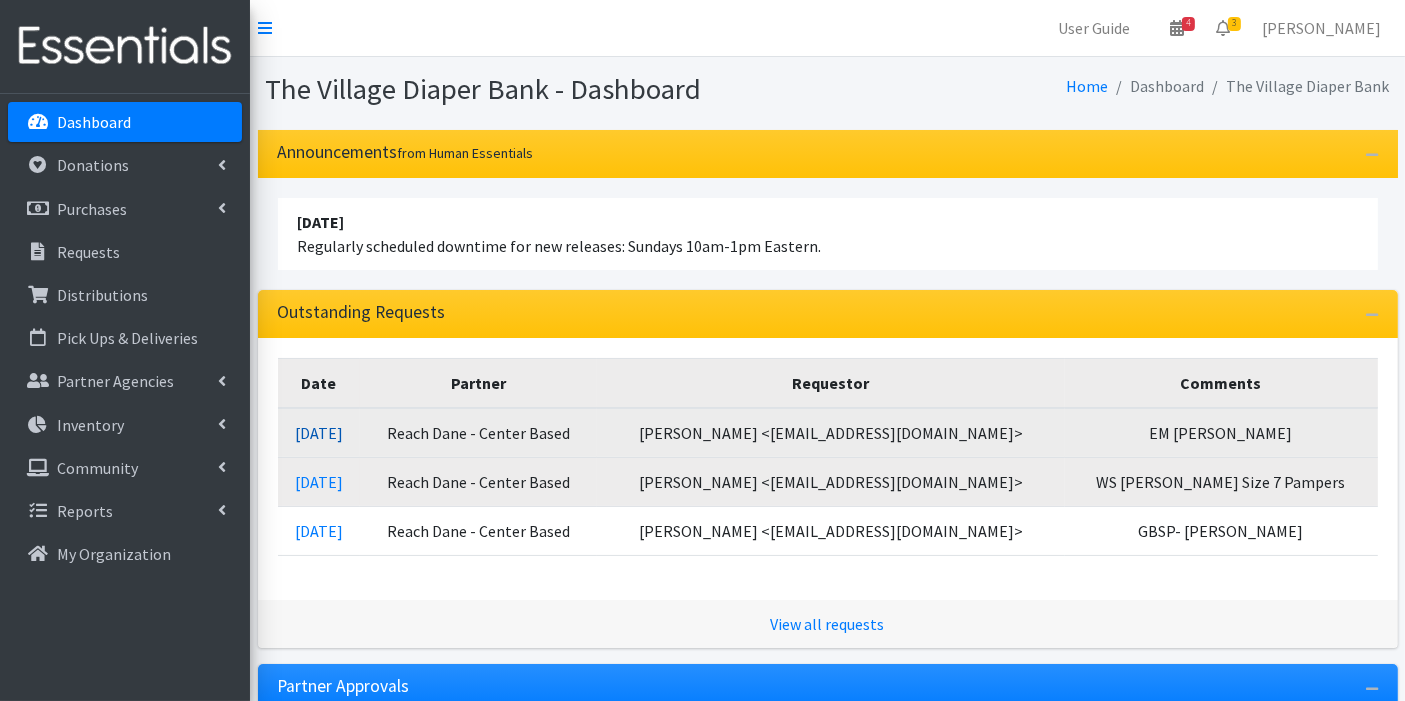 click on "[DATE]" at bounding box center [319, 433] 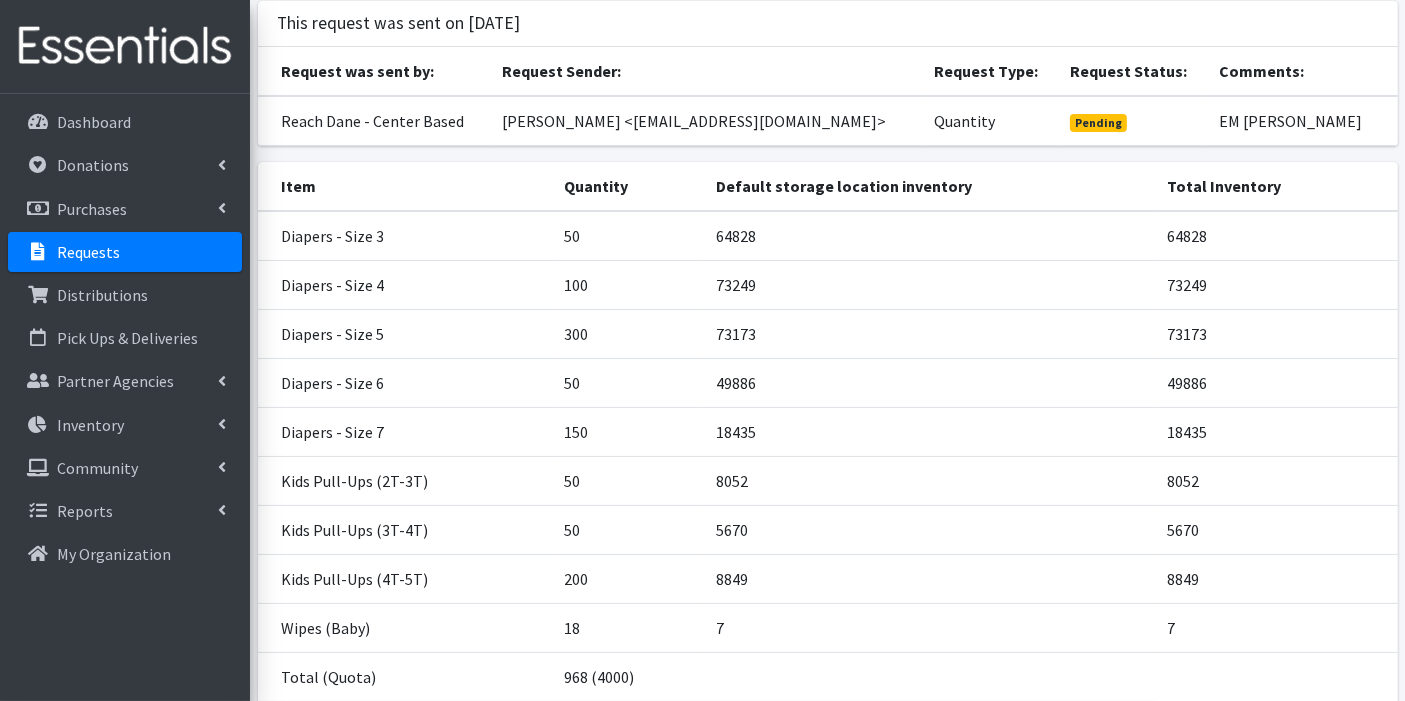 scroll, scrollTop: 277, scrollLeft: 0, axis: vertical 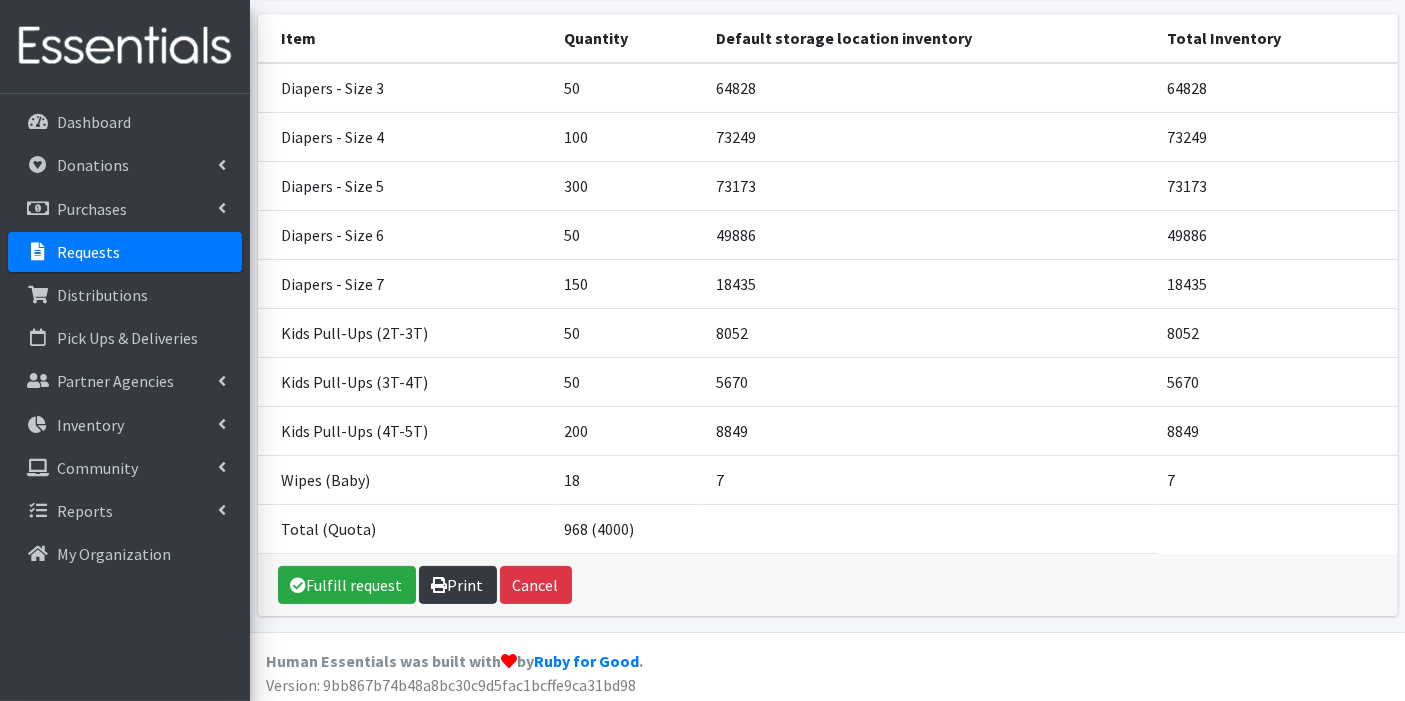 click on "Print" at bounding box center (458, 585) 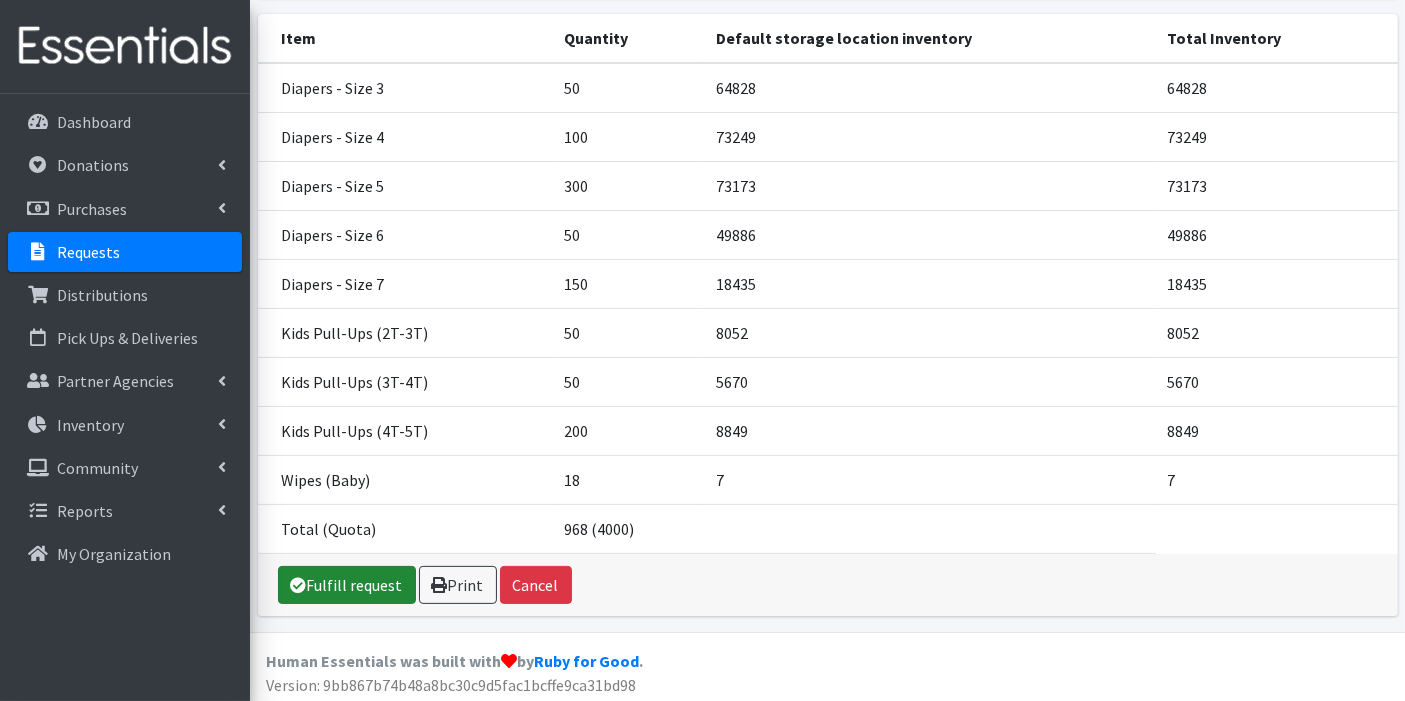 click on "Fulfill request" at bounding box center (347, 585) 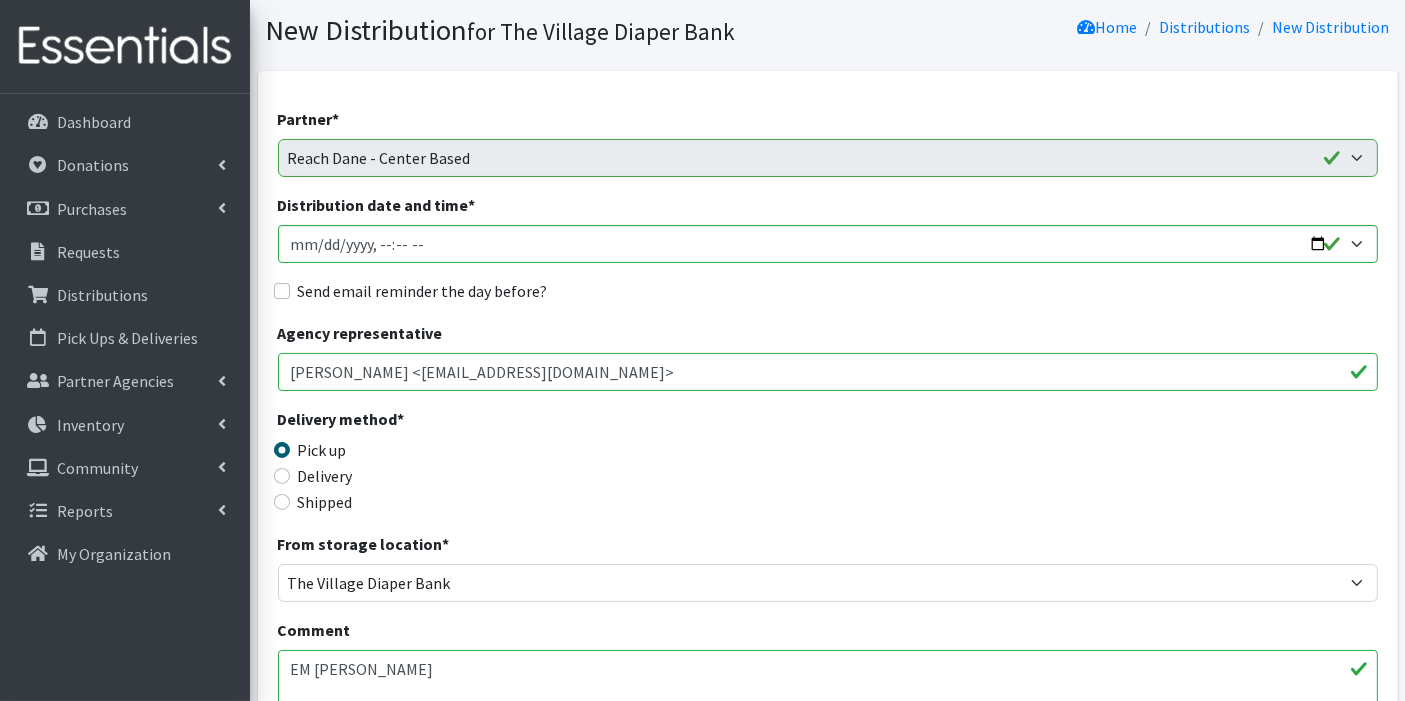 scroll, scrollTop: 111, scrollLeft: 0, axis: vertical 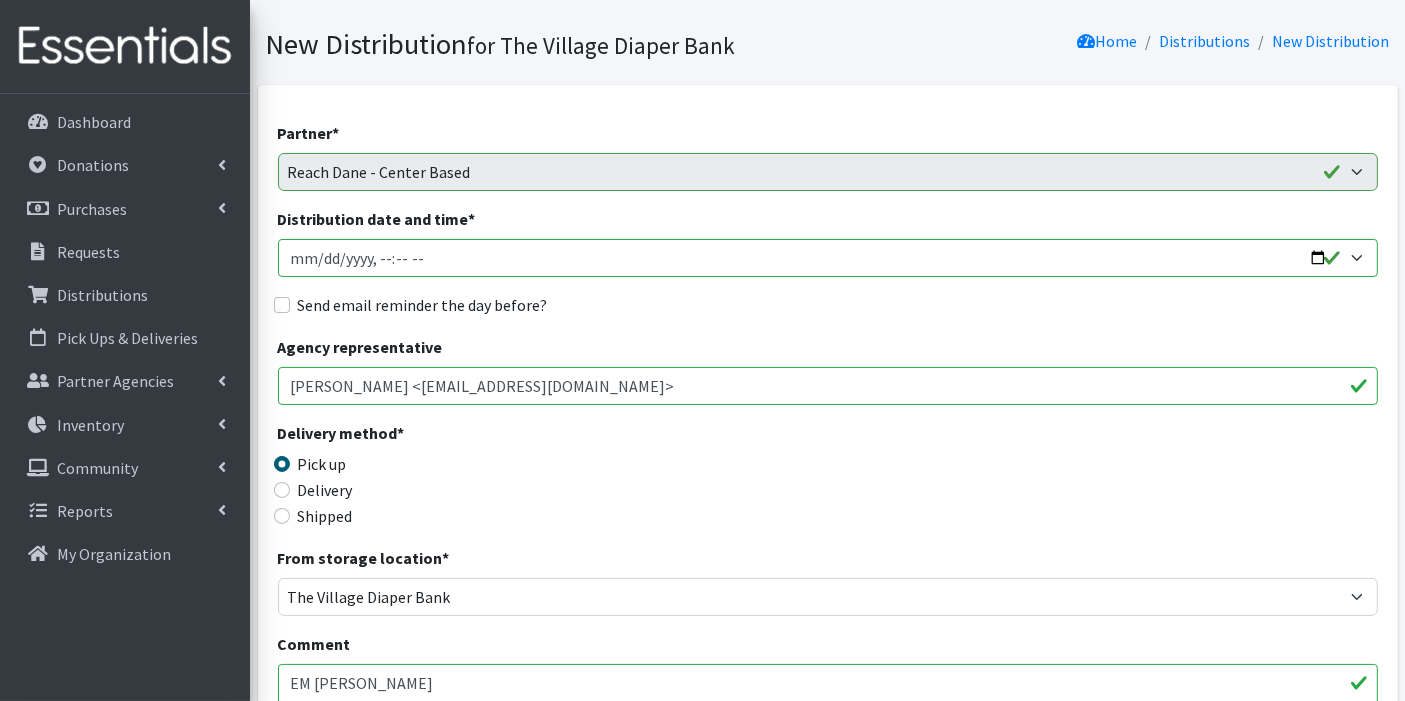 click on "Distribution date and time  *" at bounding box center [828, 258] 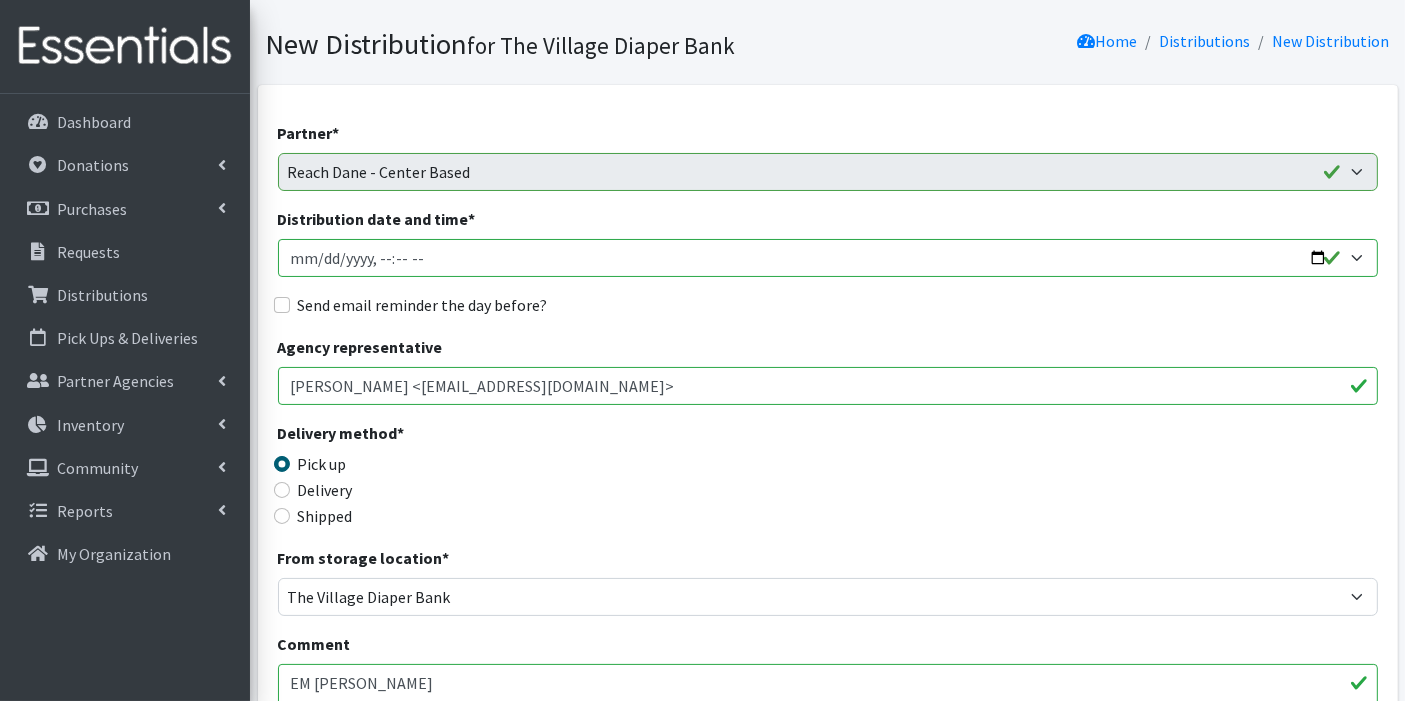 type on "2025-07-16T23:59" 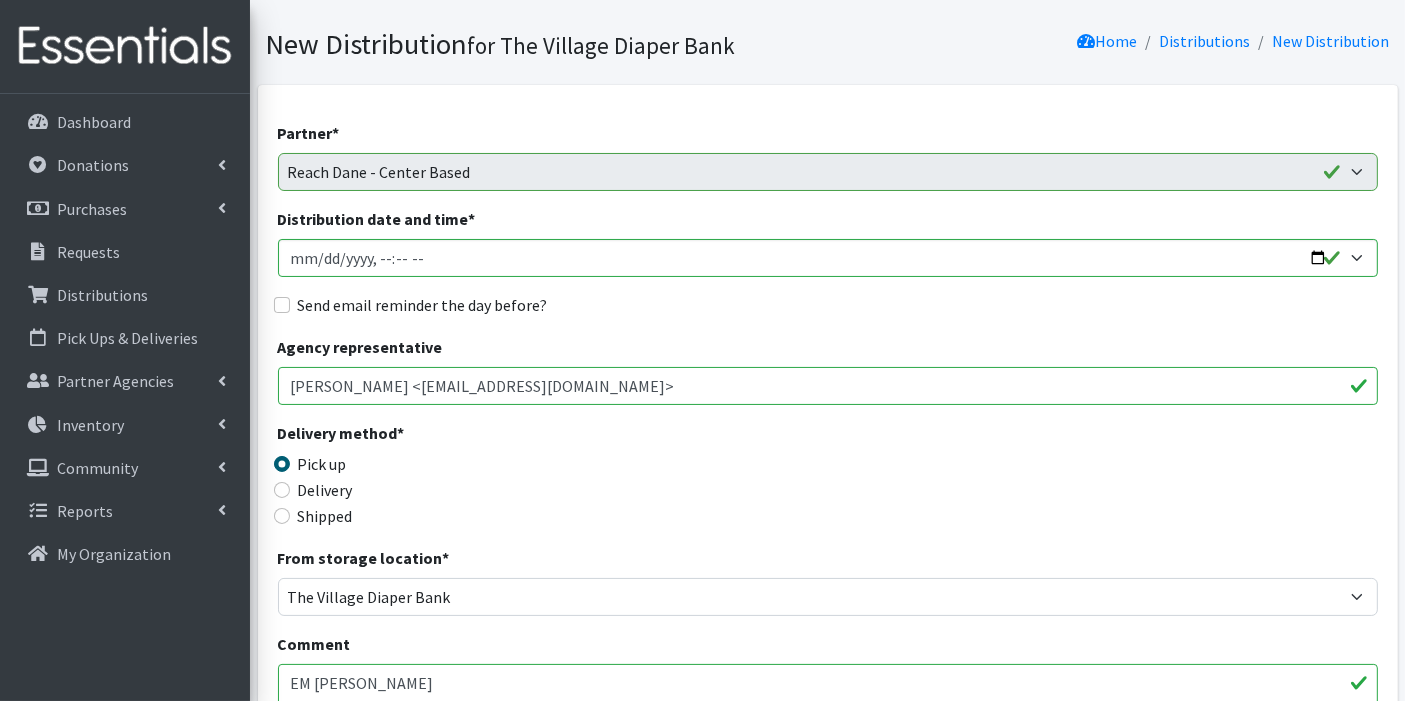click on "Send email reminder the day before?" at bounding box center (828, 305) 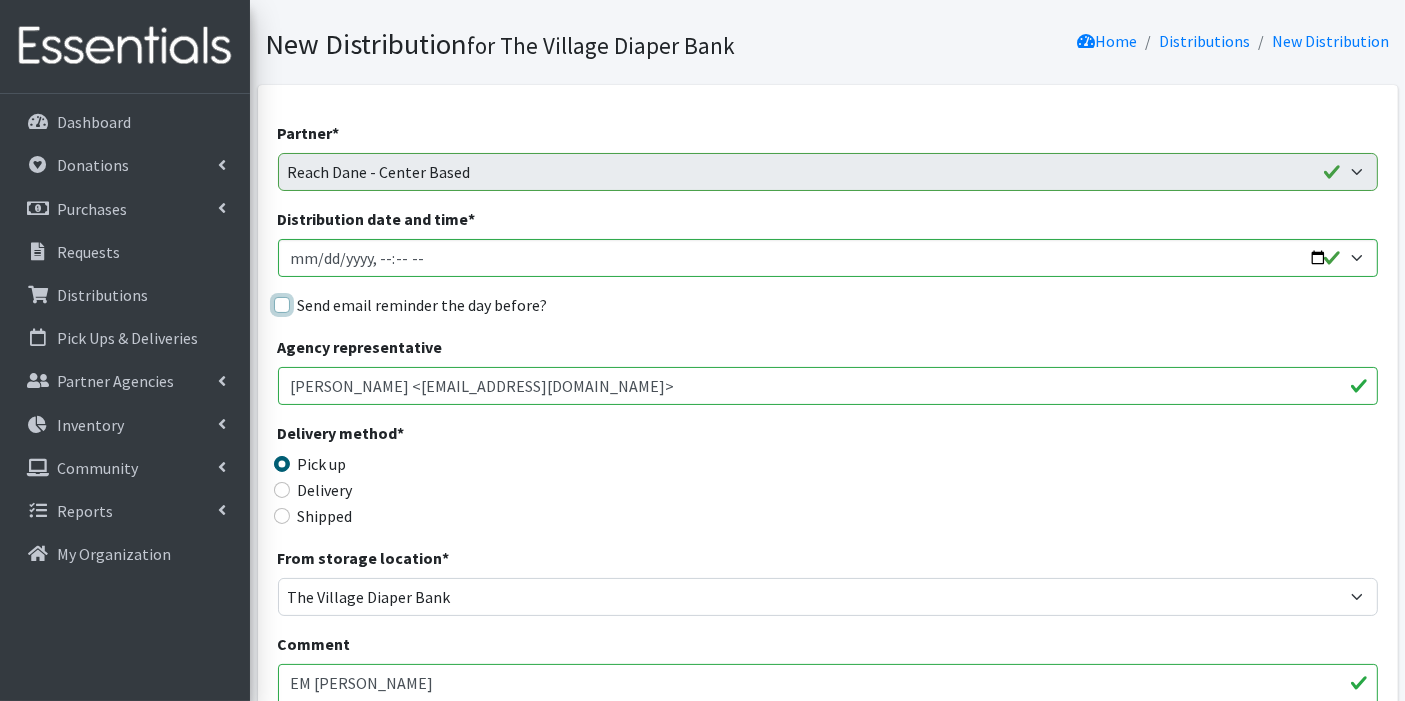 click on "Send email reminder the day before?" at bounding box center [282, 305] 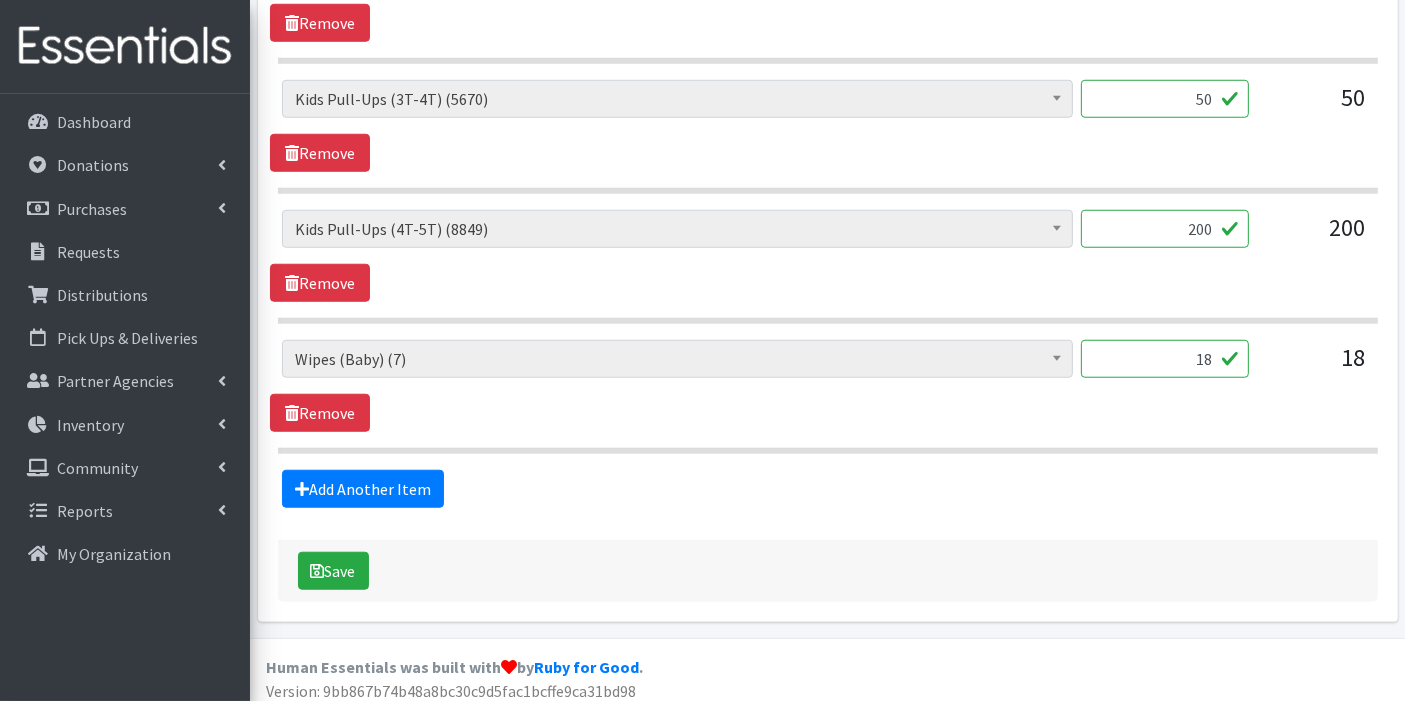 scroll, scrollTop: 1670, scrollLeft: 0, axis: vertical 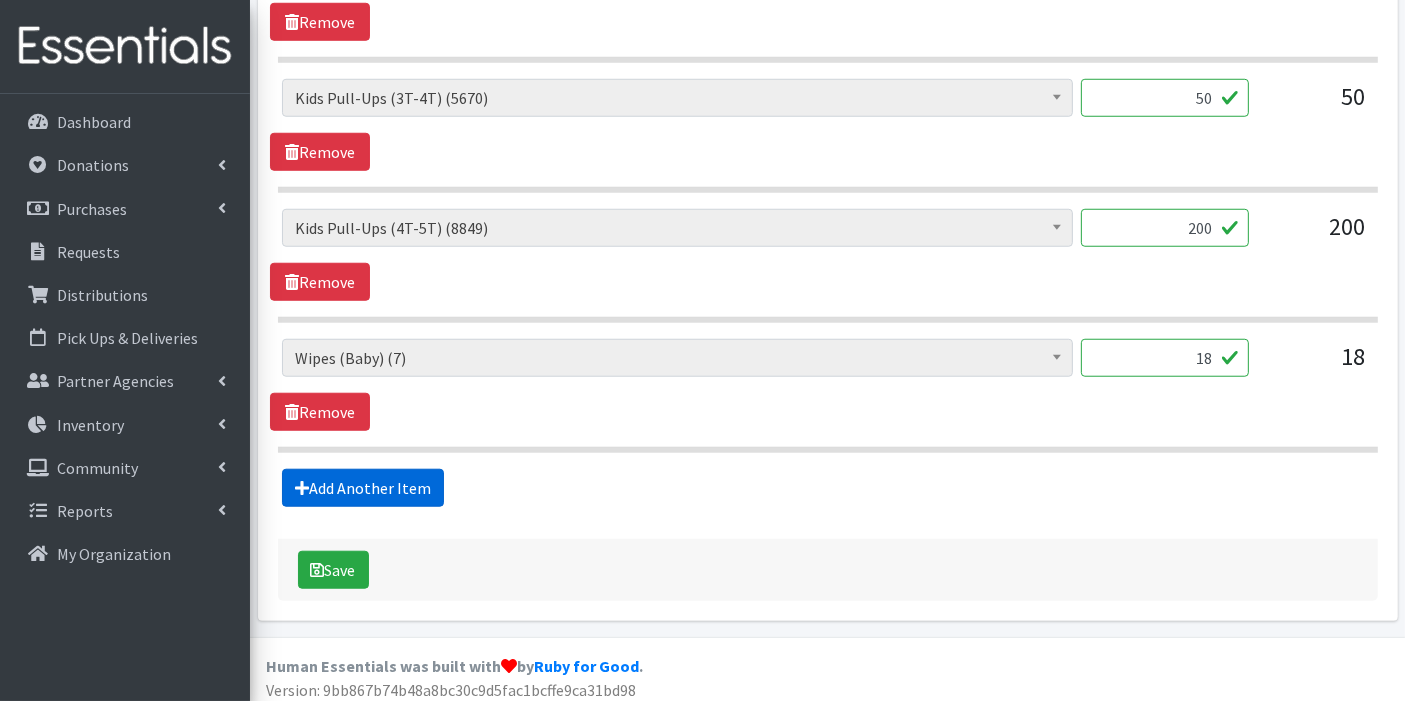click on "Add Another Item" at bounding box center (363, 488) 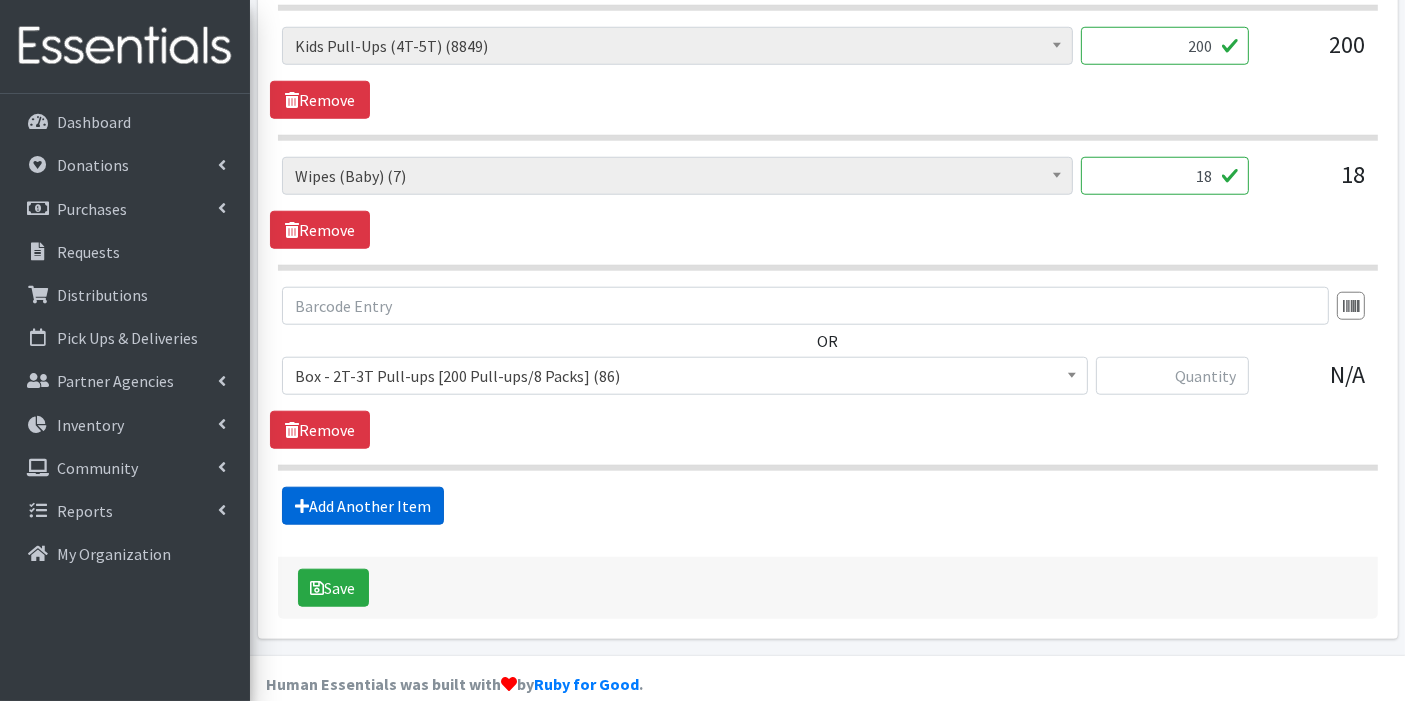 scroll, scrollTop: 1869, scrollLeft: 0, axis: vertical 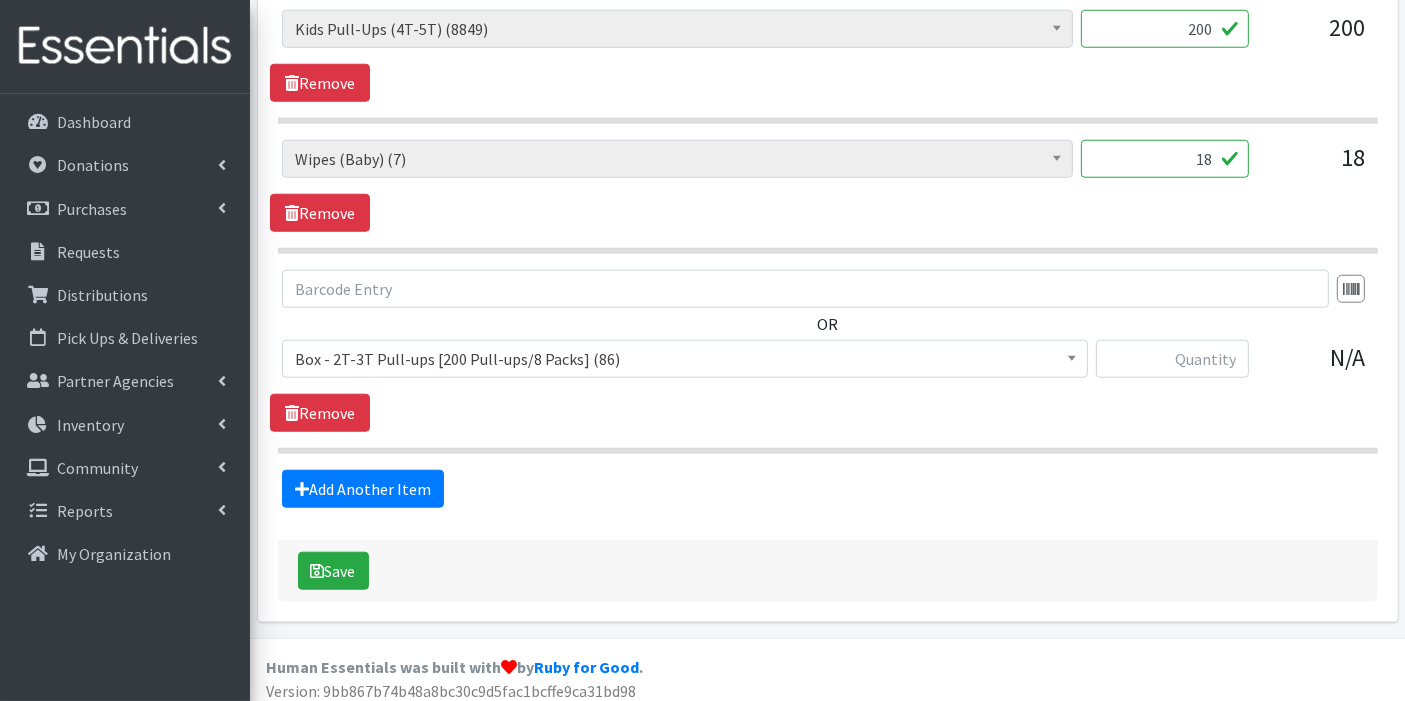 click at bounding box center (1072, 358) 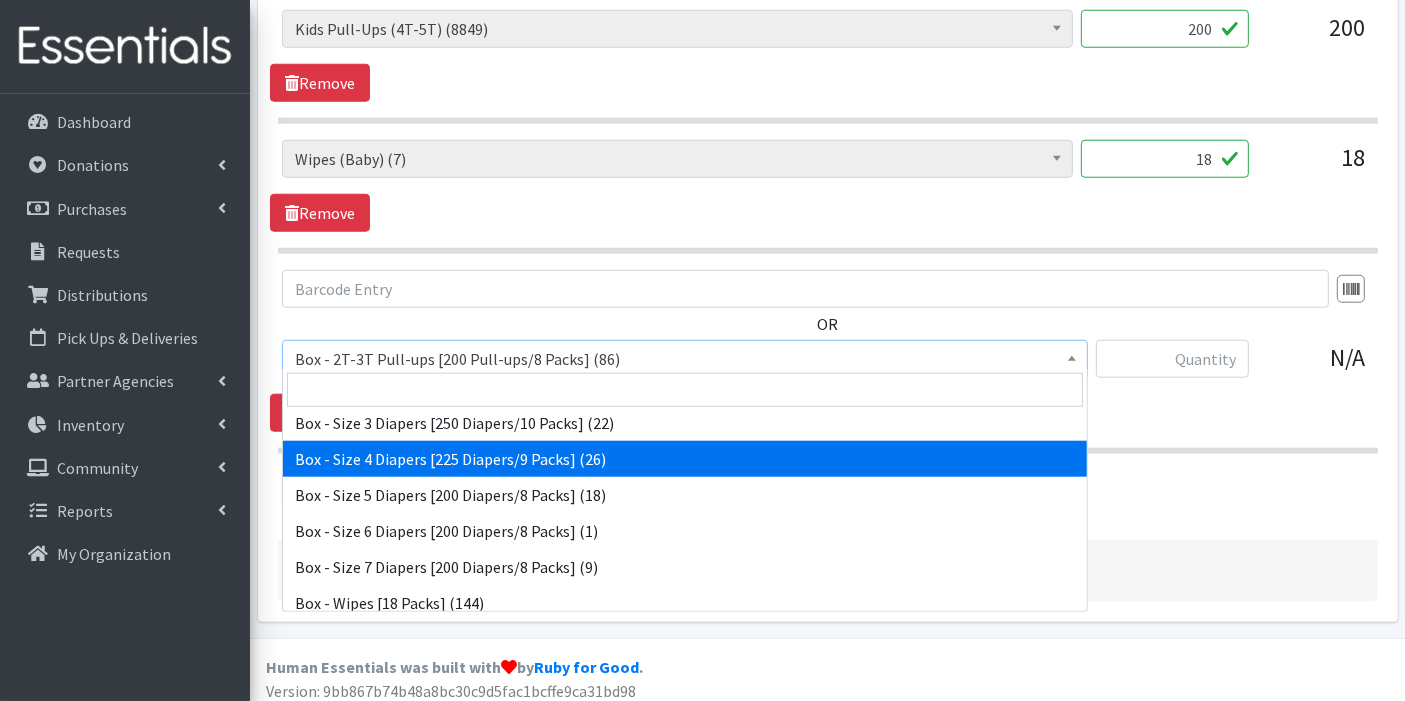 scroll, scrollTop: 333, scrollLeft: 0, axis: vertical 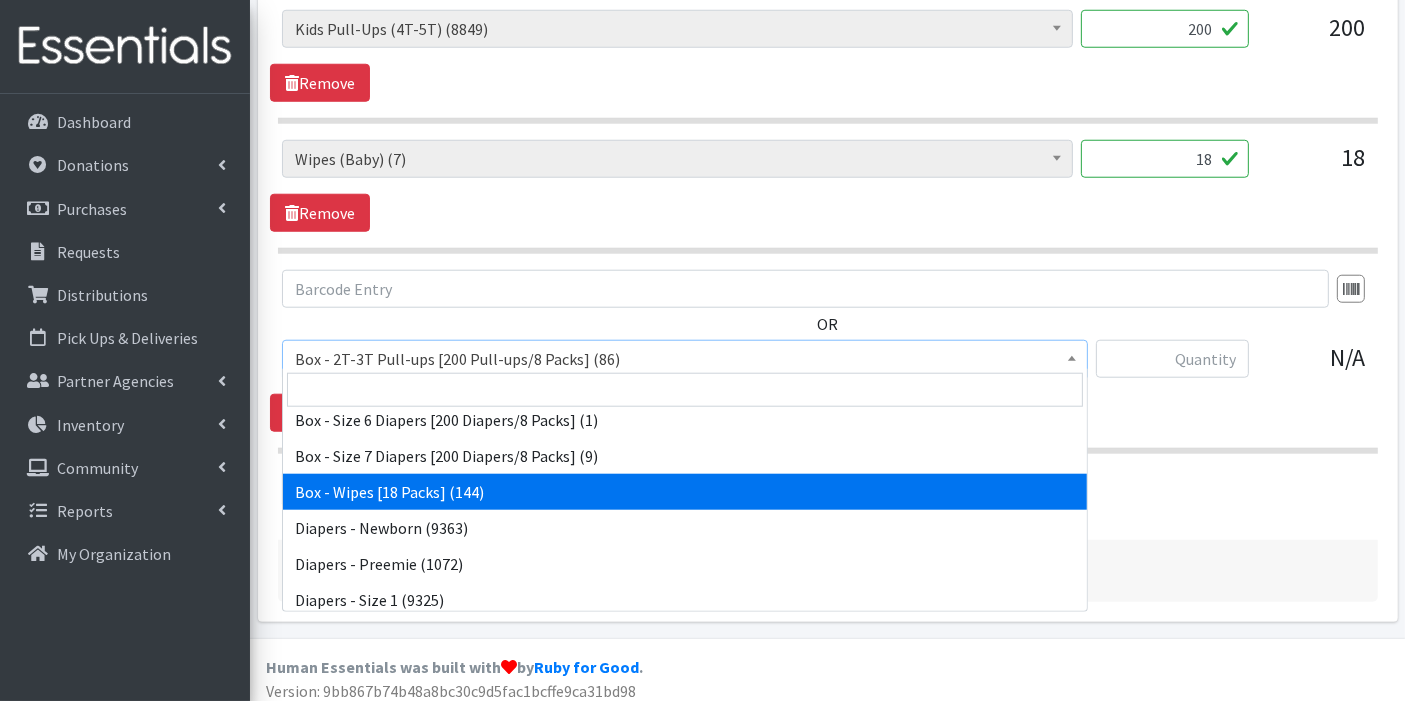select on "14401" 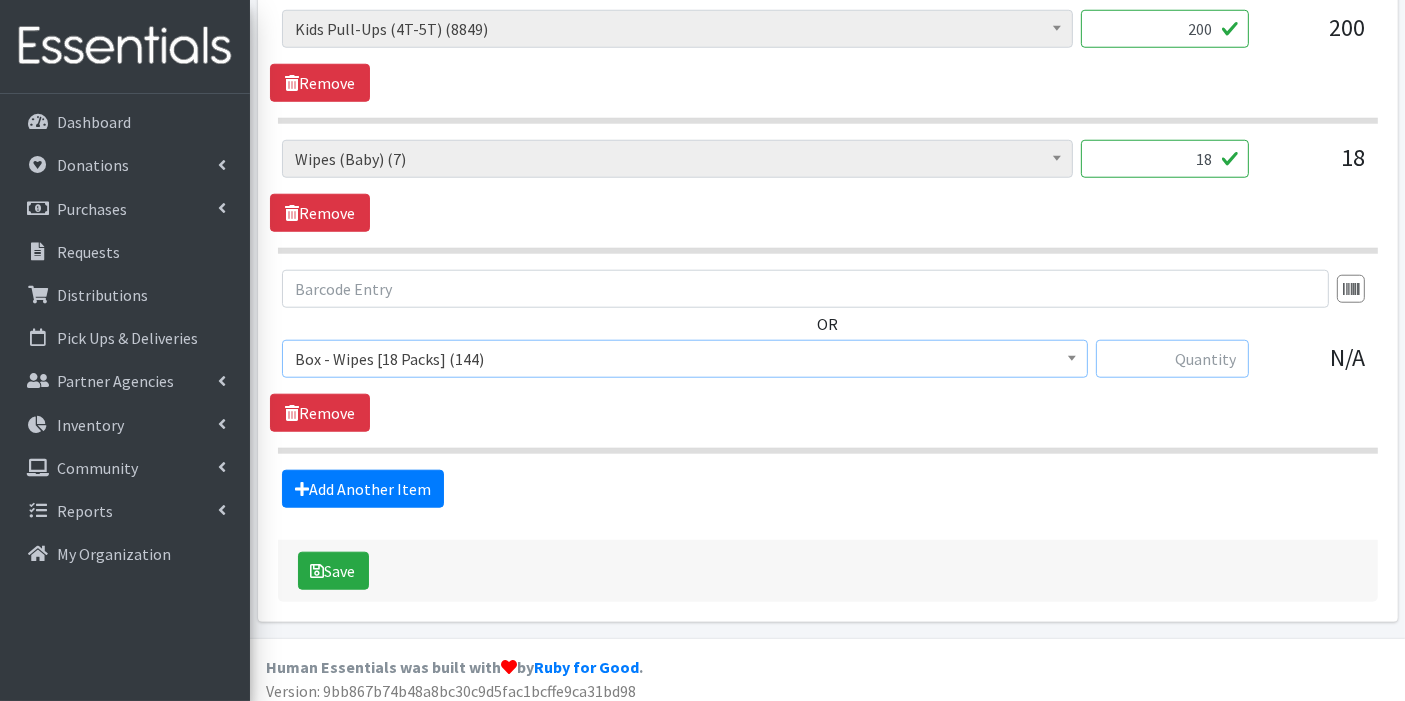 click at bounding box center (1172, 359) 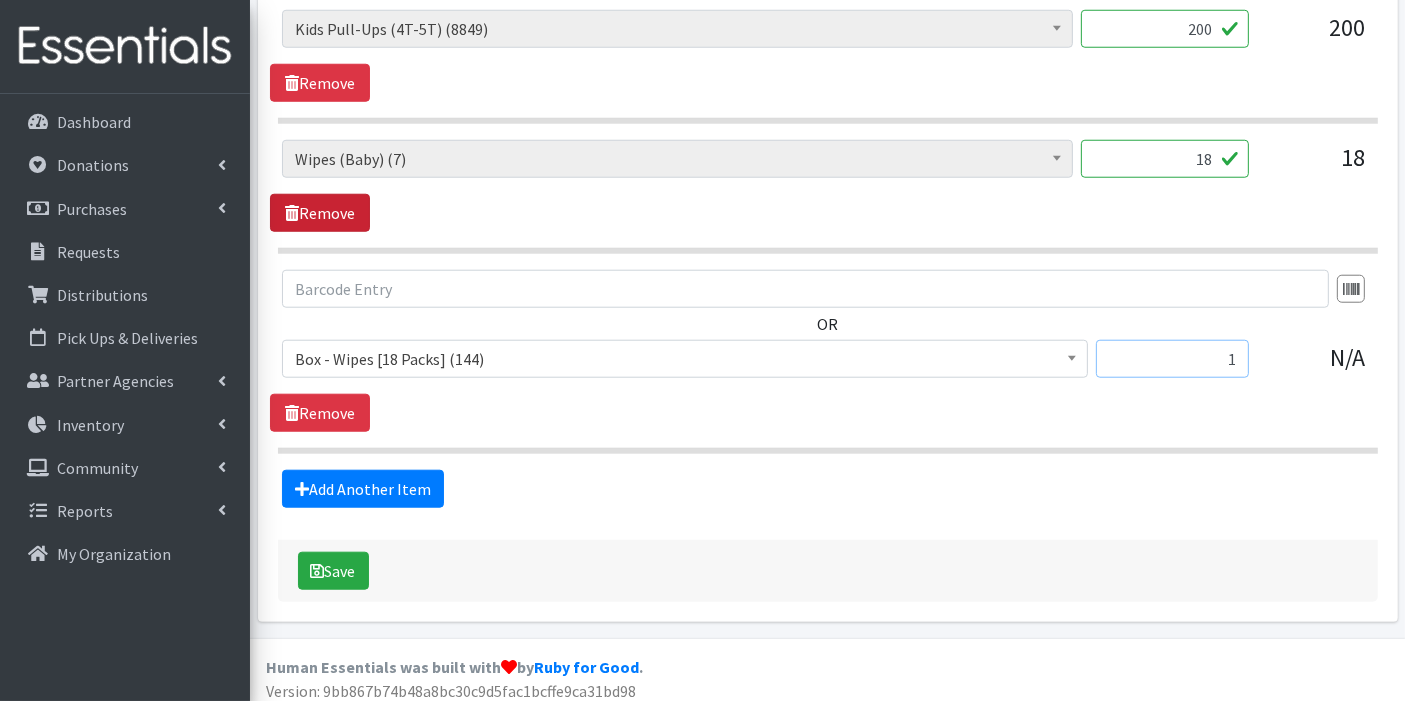 type on "1" 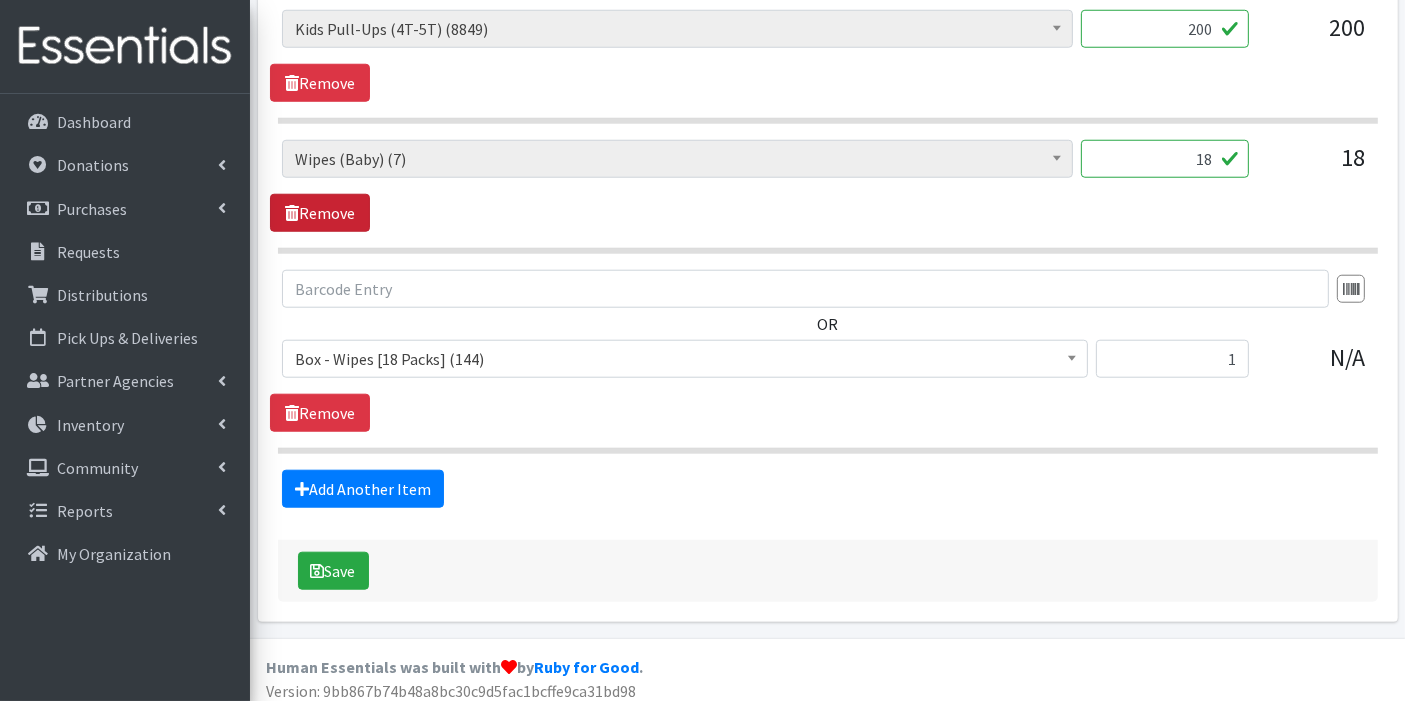 click on "Remove" at bounding box center (320, 213) 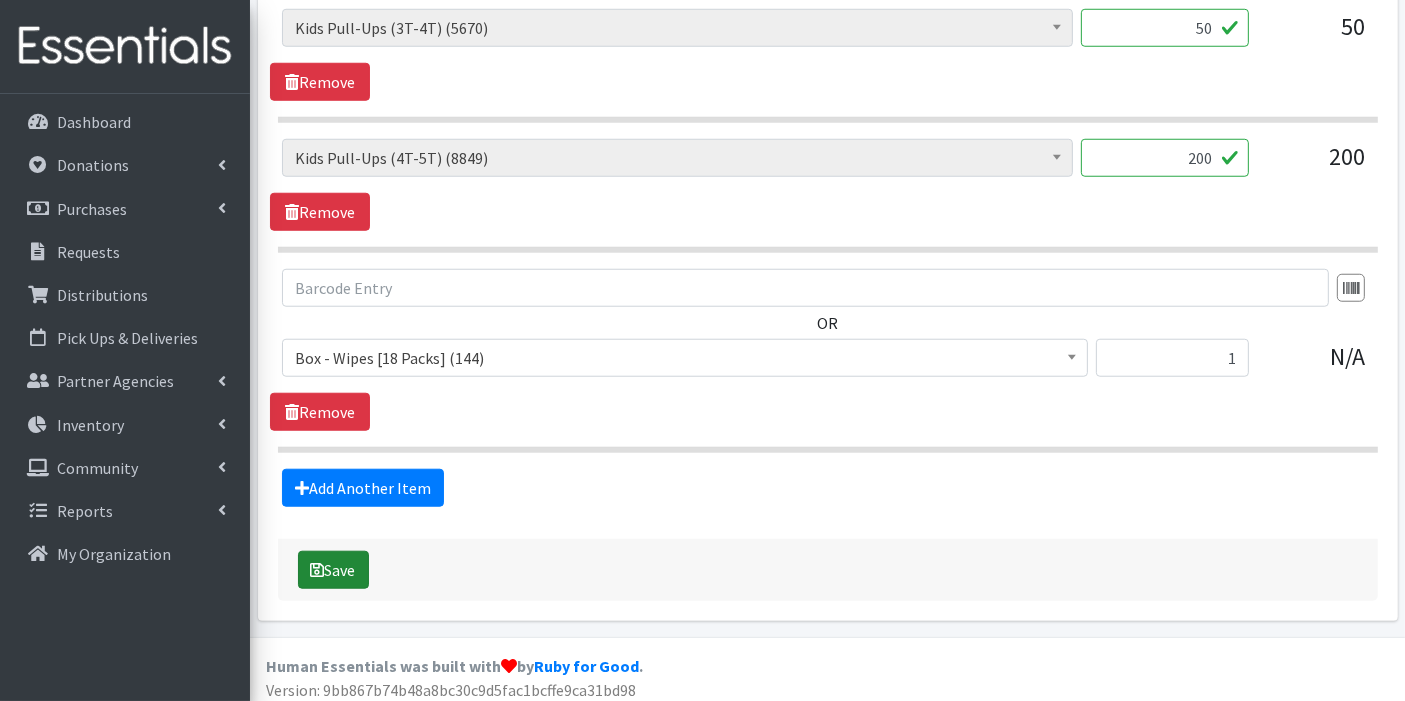 click on "Save" at bounding box center [333, 570] 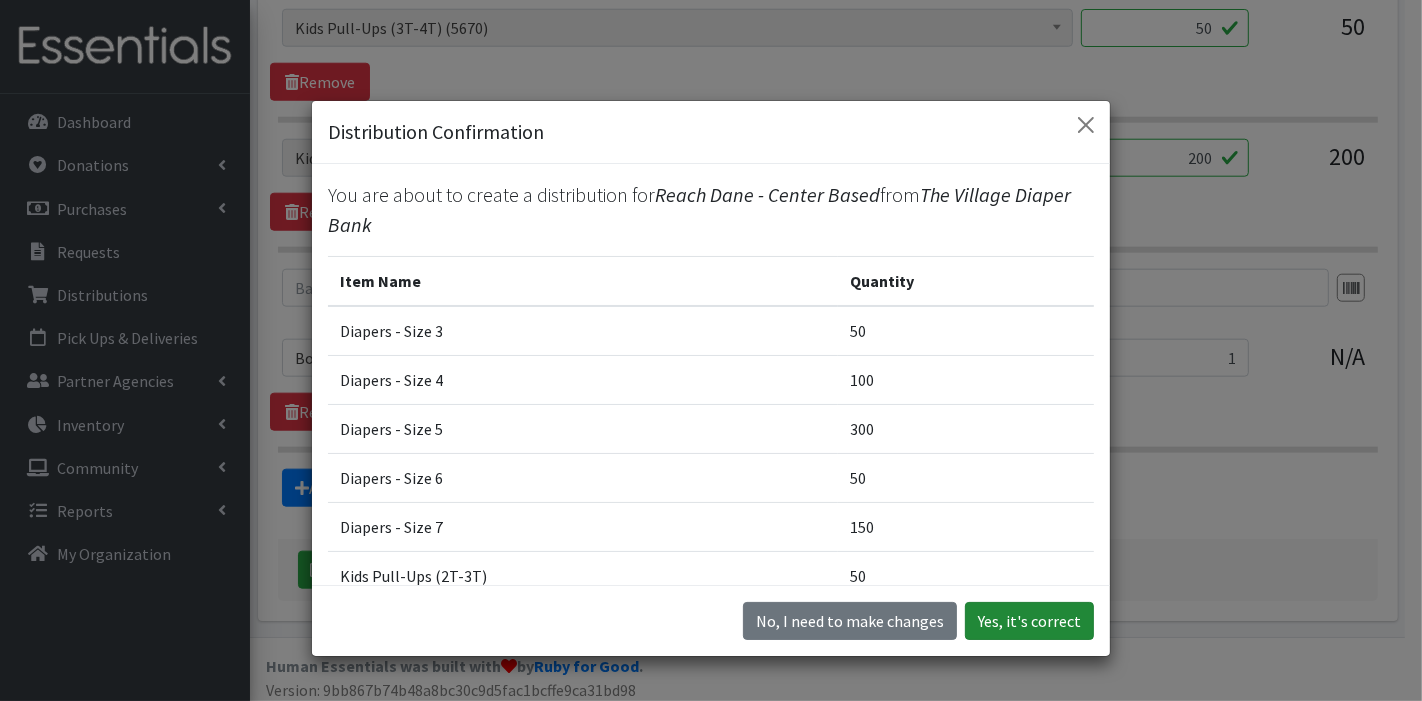 click on "Yes, it's correct" at bounding box center [1029, 621] 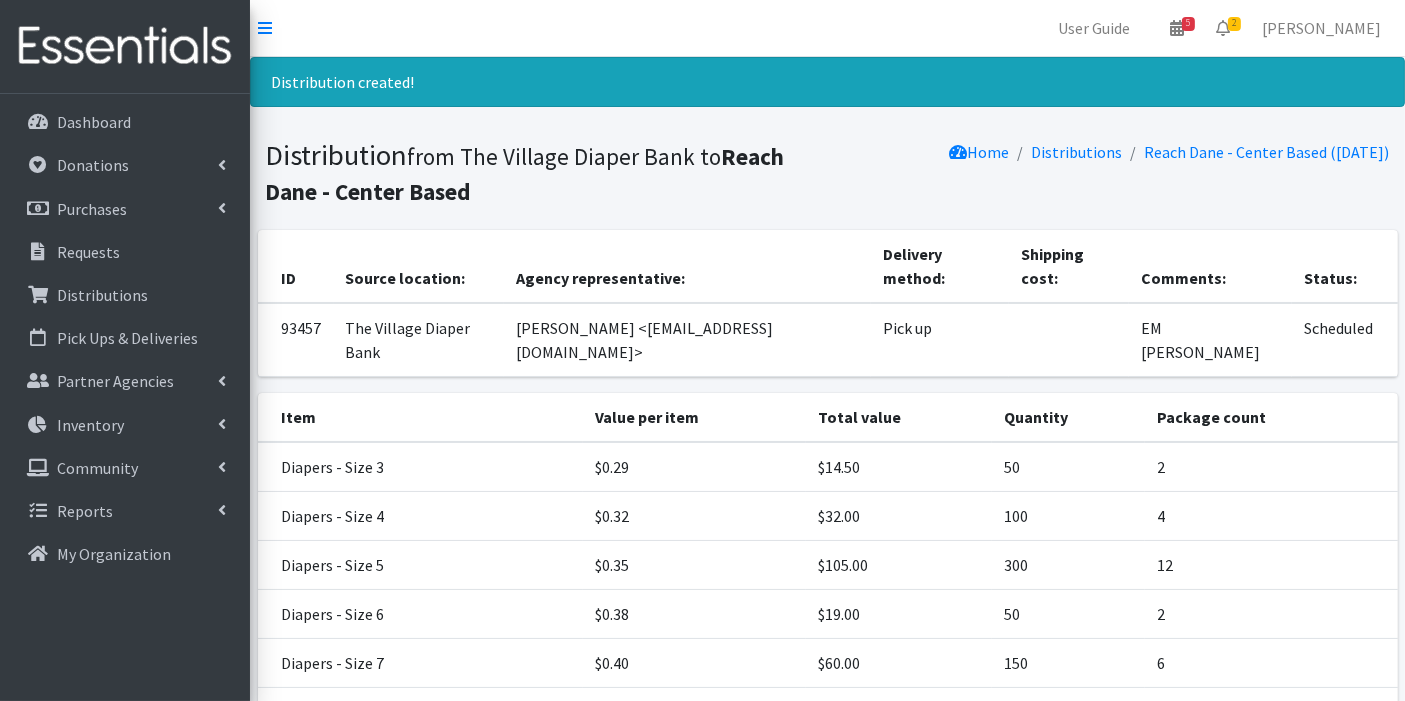 scroll, scrollTop: 331, scrollLeft: 0, axis: vertical 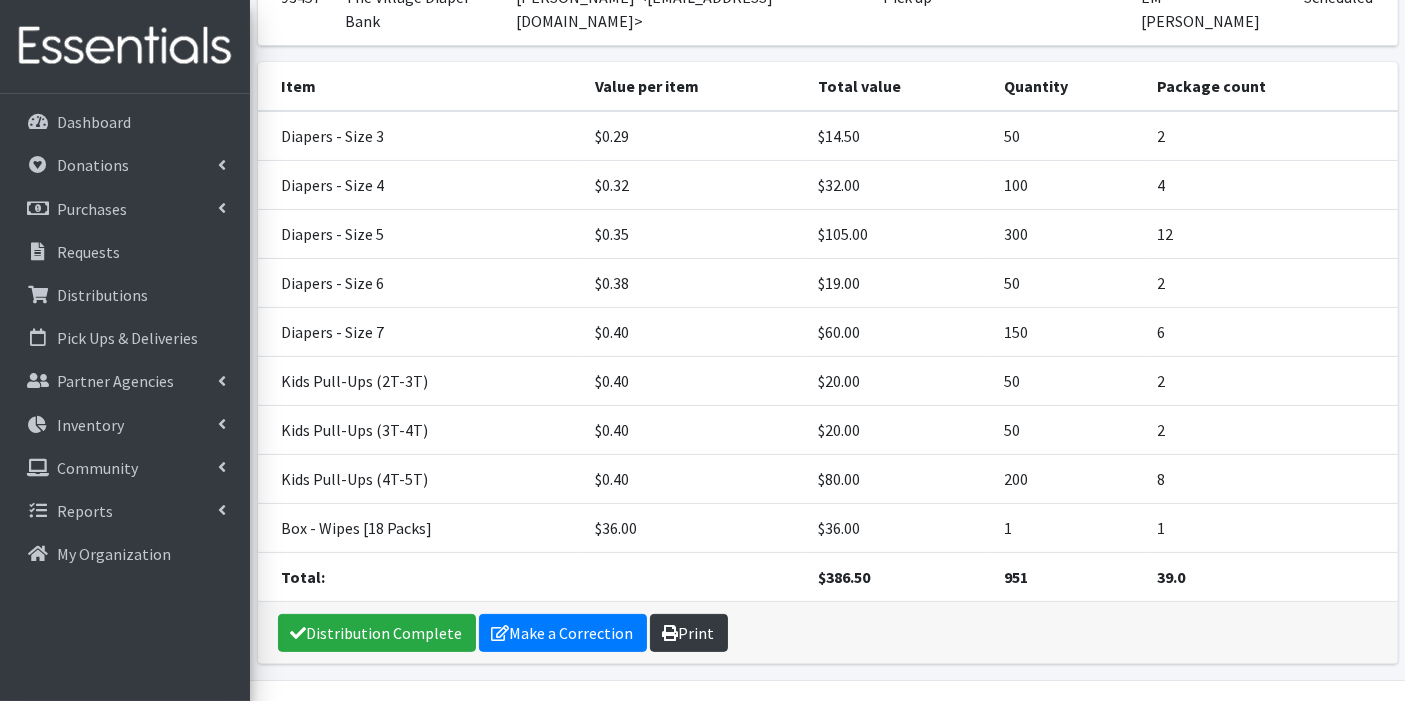 click on "Print" at bounding box center (689, 633) 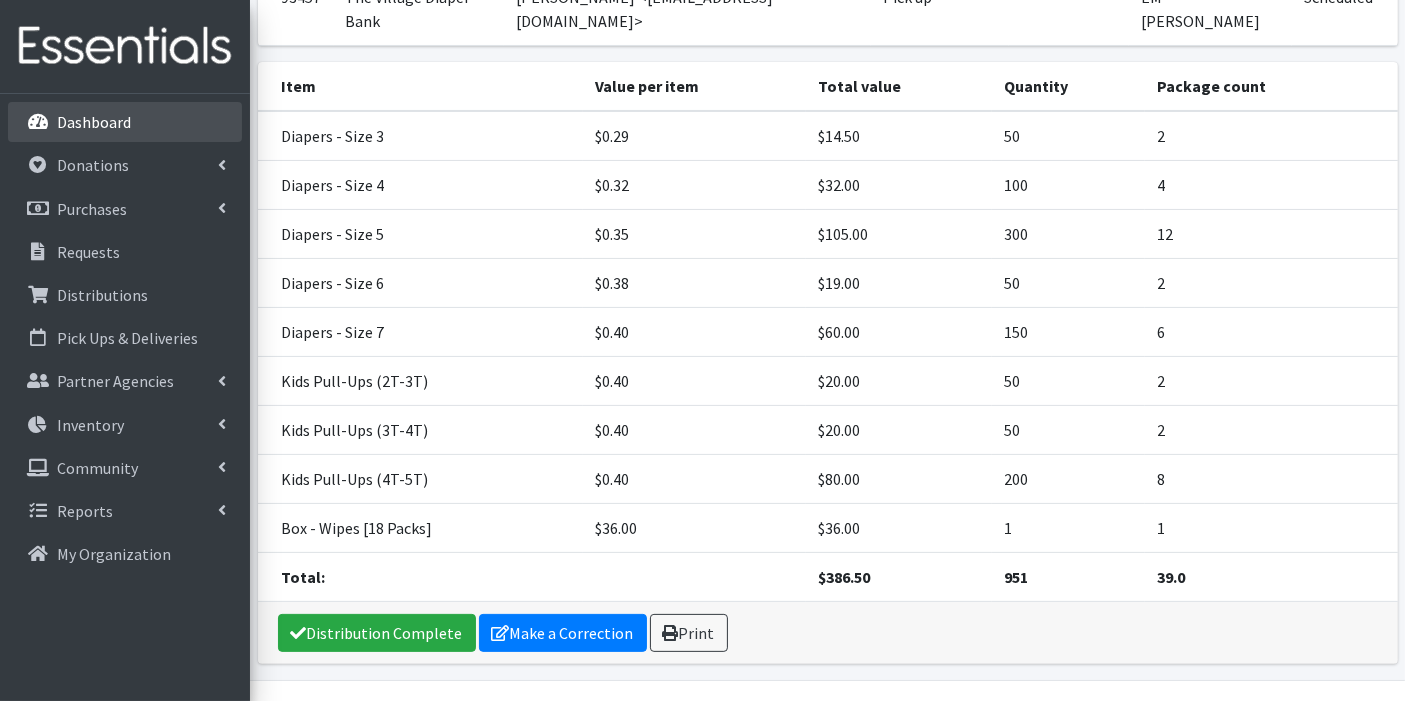 click on "Dashboard" at bounding box center [94, 122] 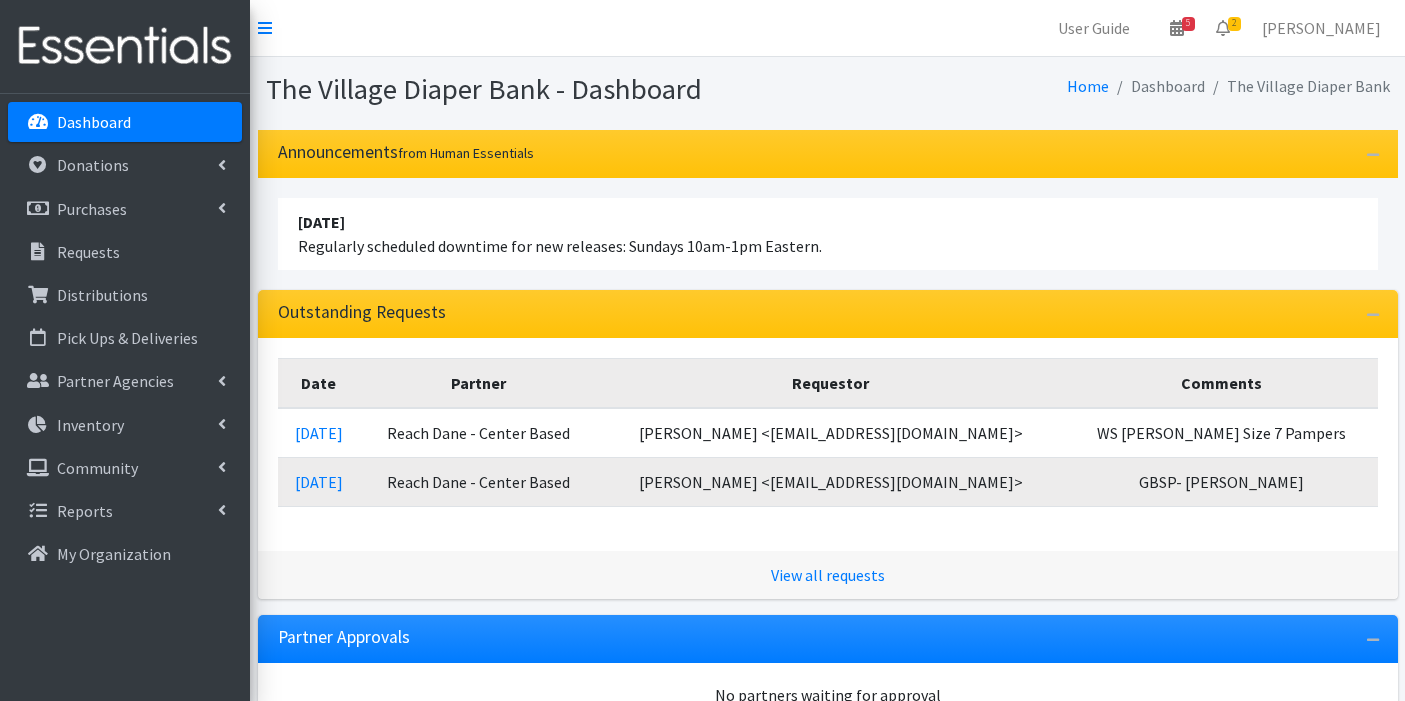 scroll, scrollTop: 0, scrollLeft: 0, axis: both 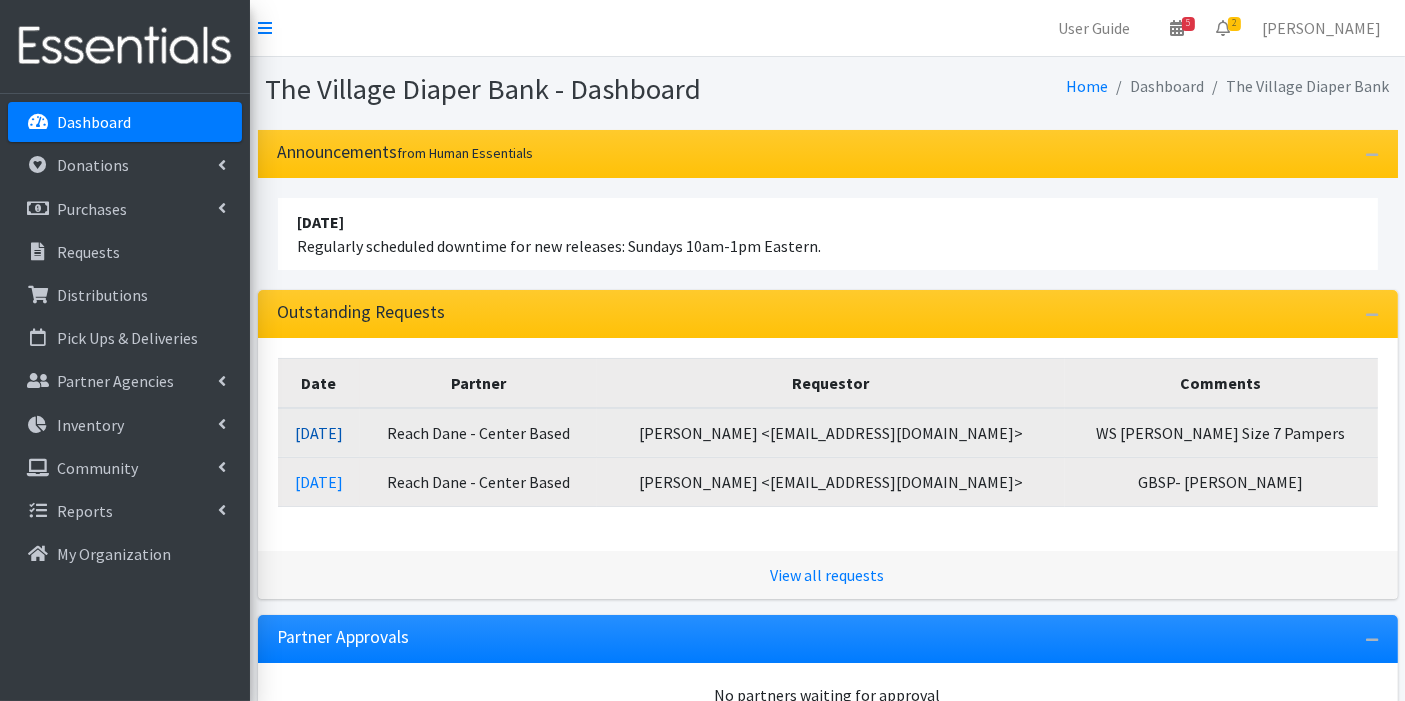 click on "[DATE]" at bounding box center (319, 433) 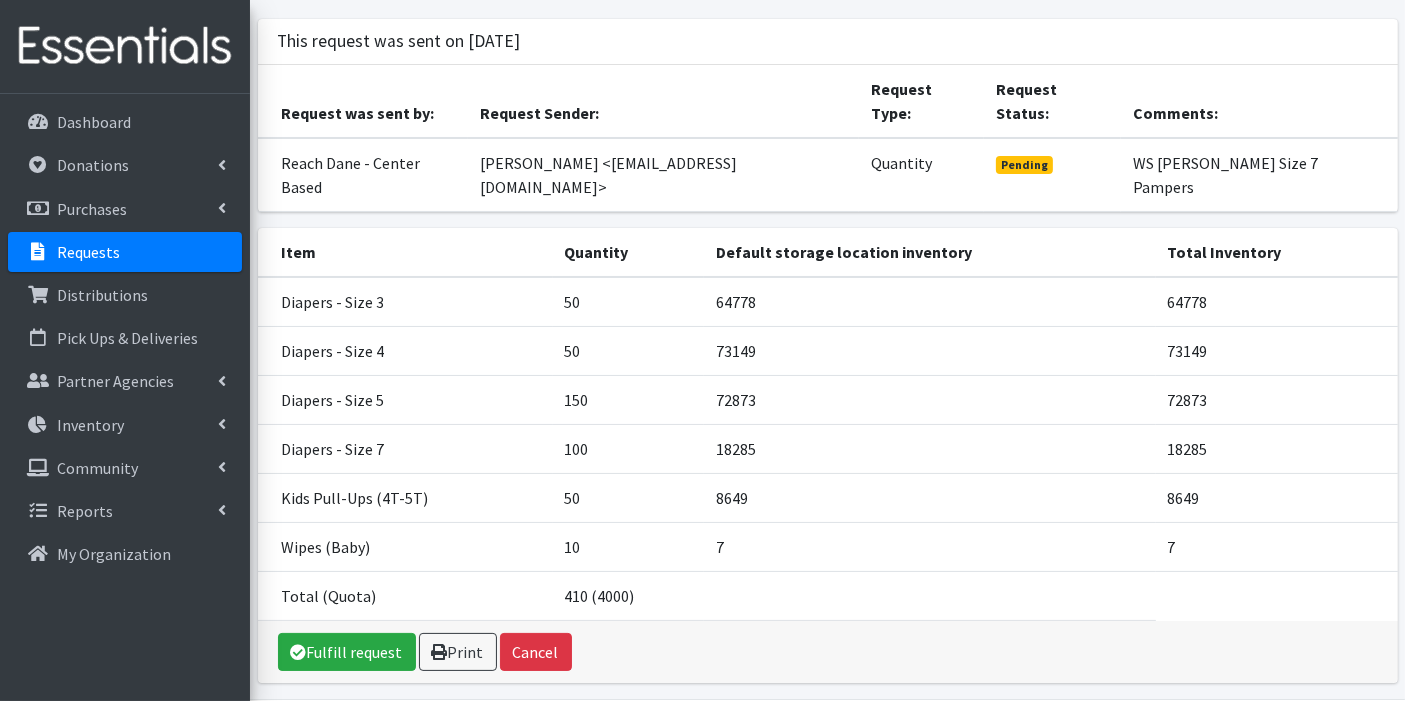 scroll, scrollTop: 131, scrollLeft: 0, axis: vertical 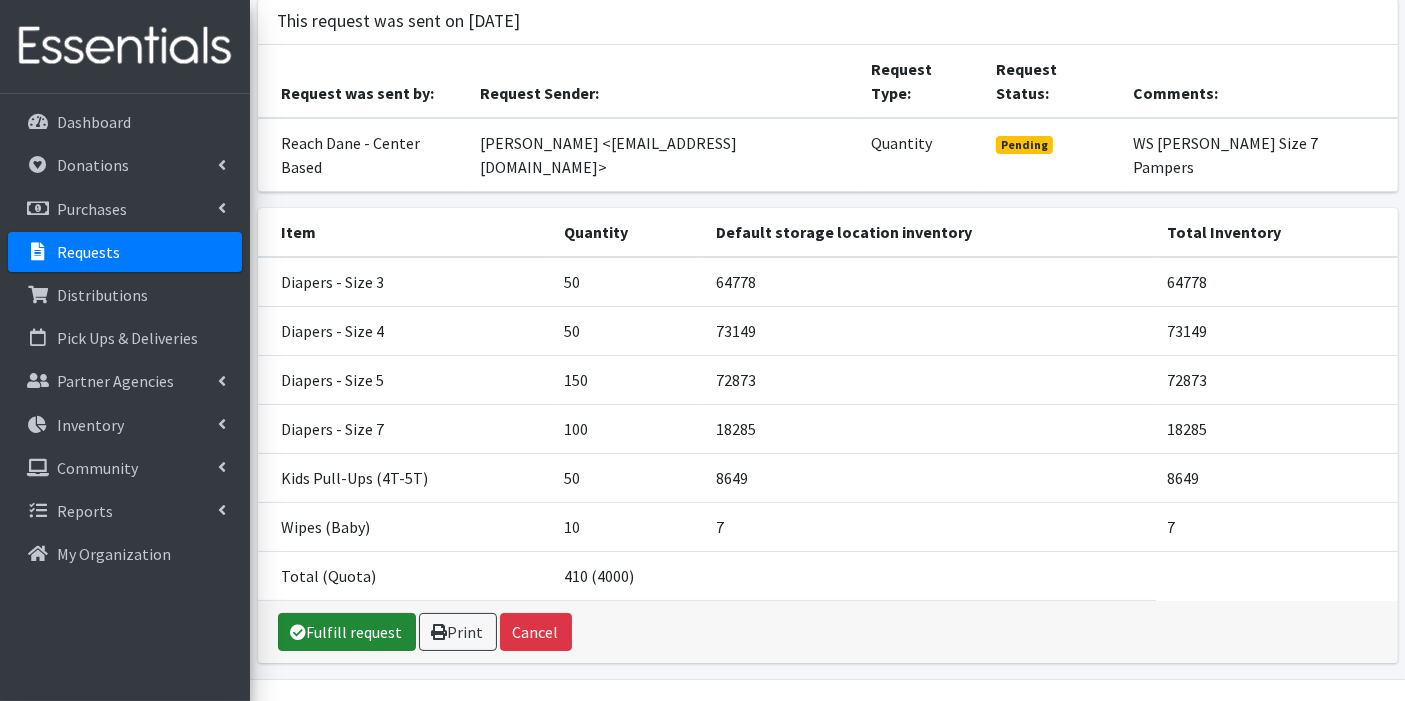 click on "Fulfill request" at bounding box center (347, 632) 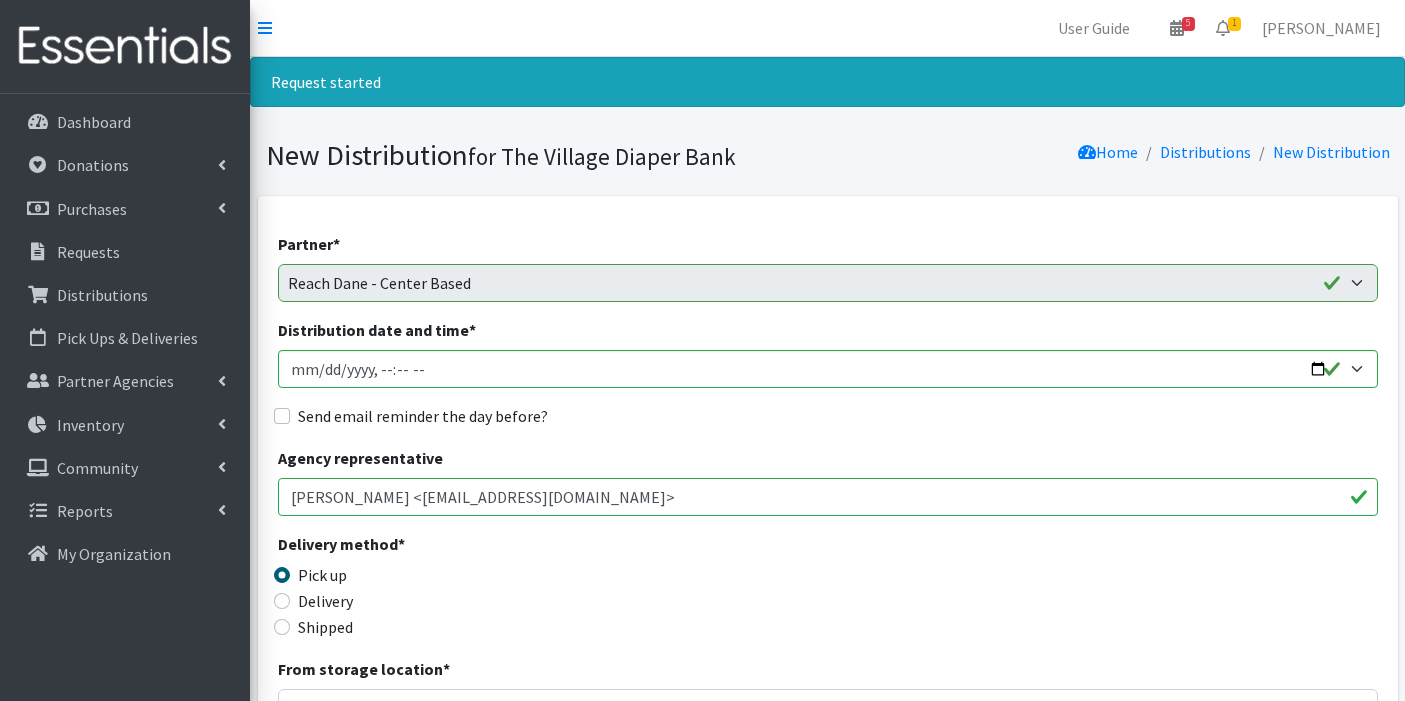 scroll, scrollTop: 0, scrollLeft: 0, axis: both 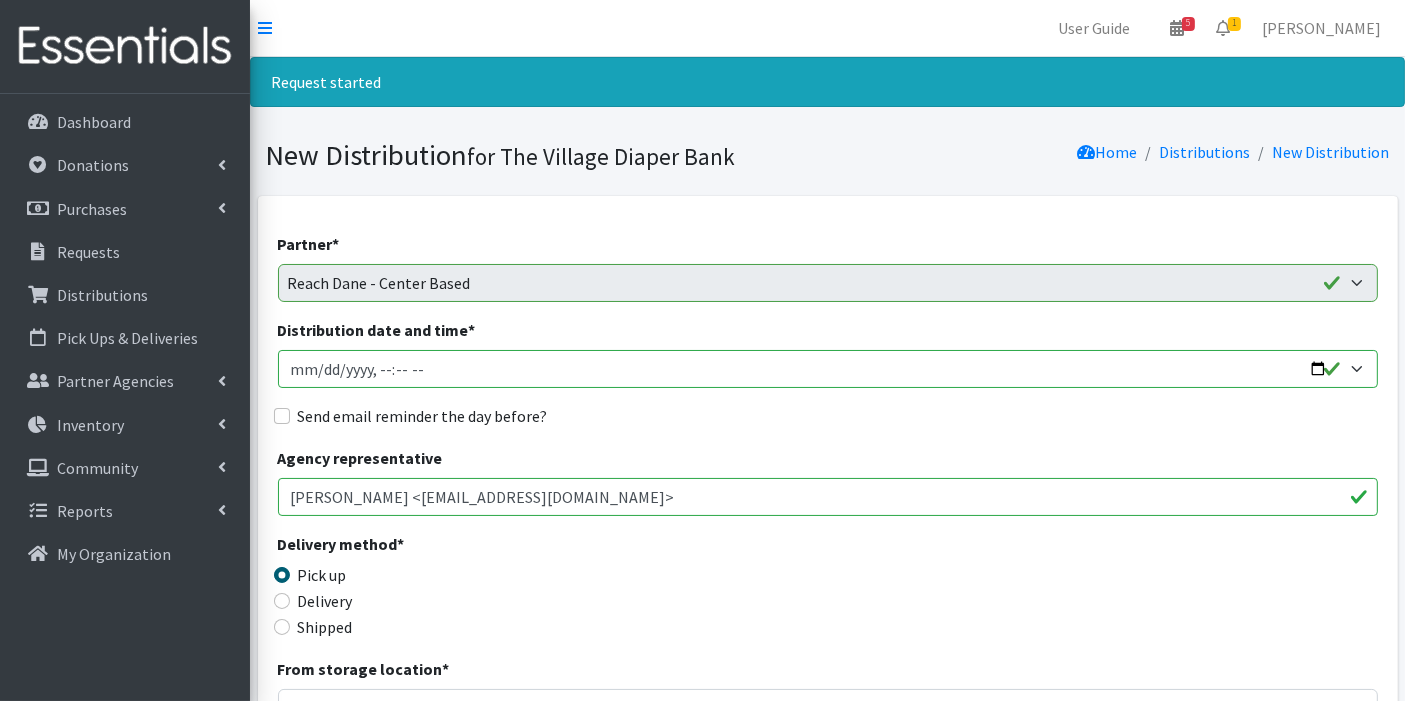 click on "Distribution date and time  *" at bounding box center [828, 369] 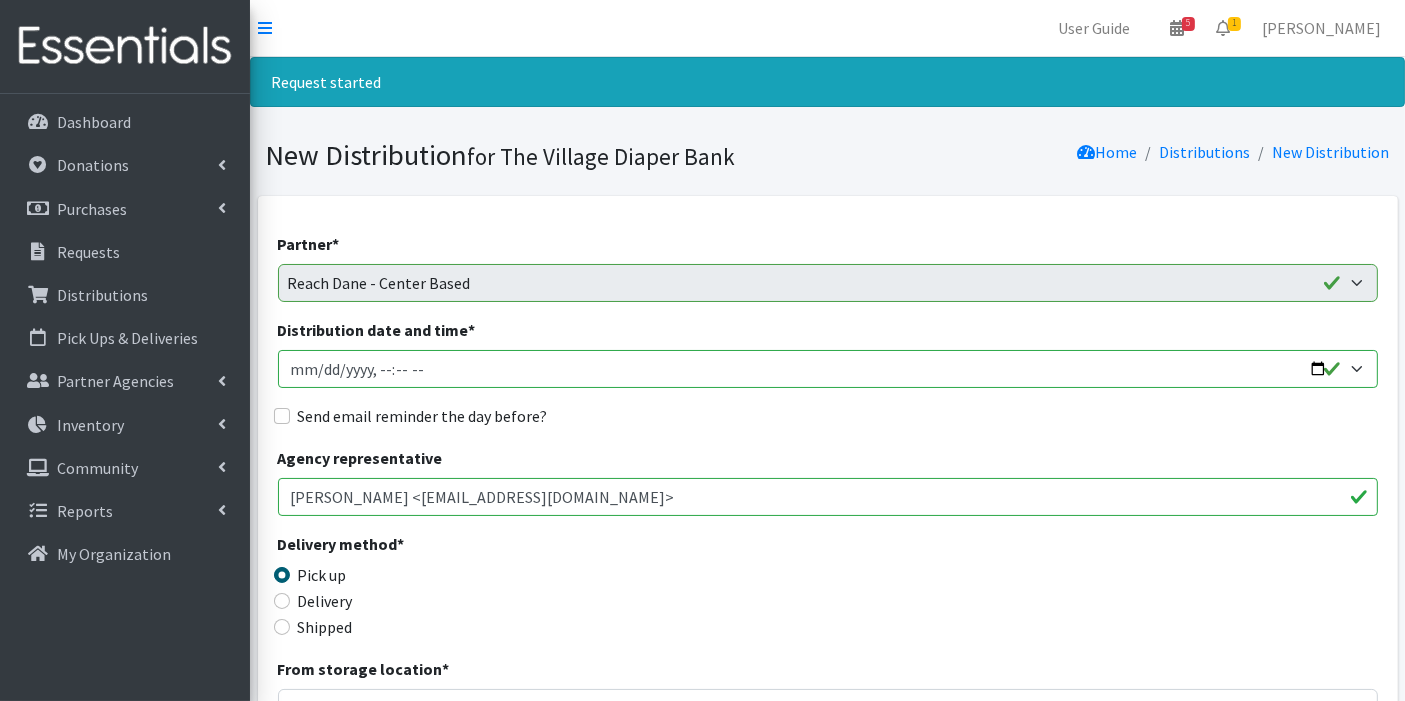 type on "[DATE]T23:59" 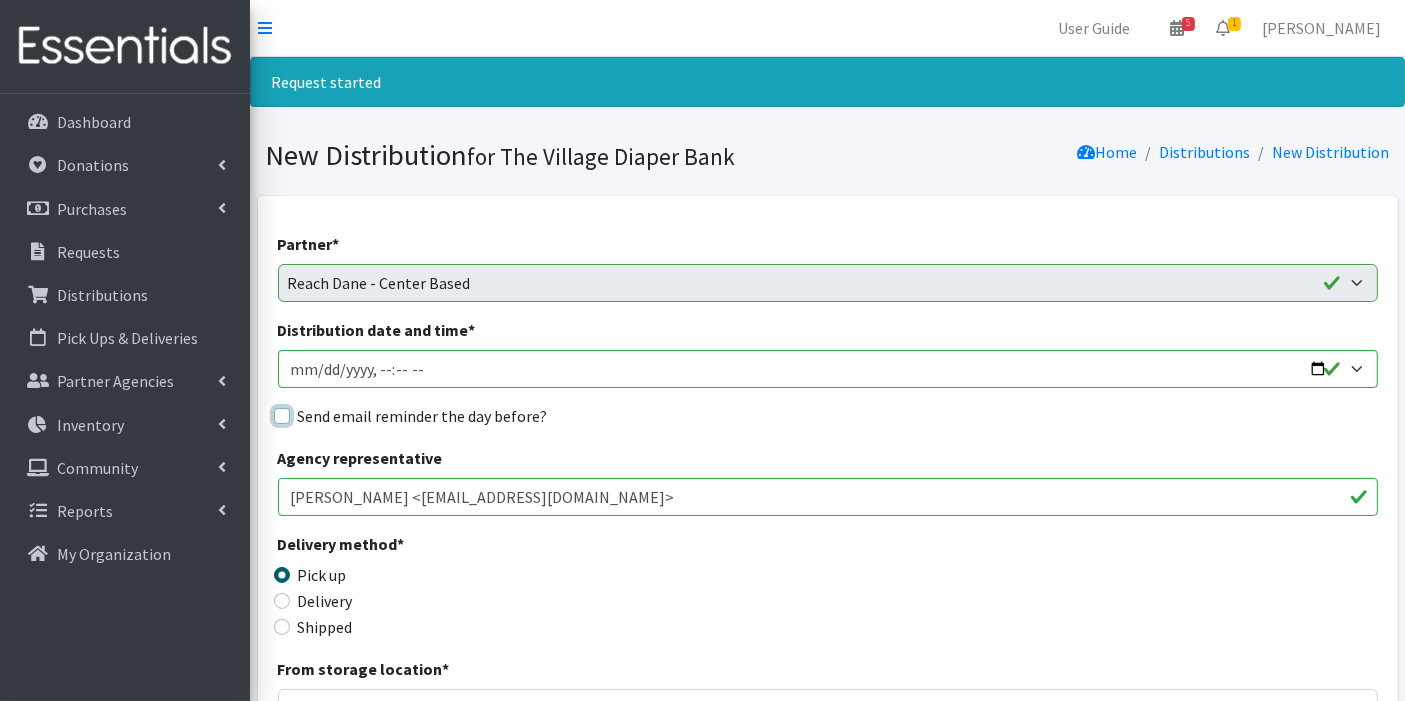 click on "Send email reminder the day before?" at bounding box center (282, 416) 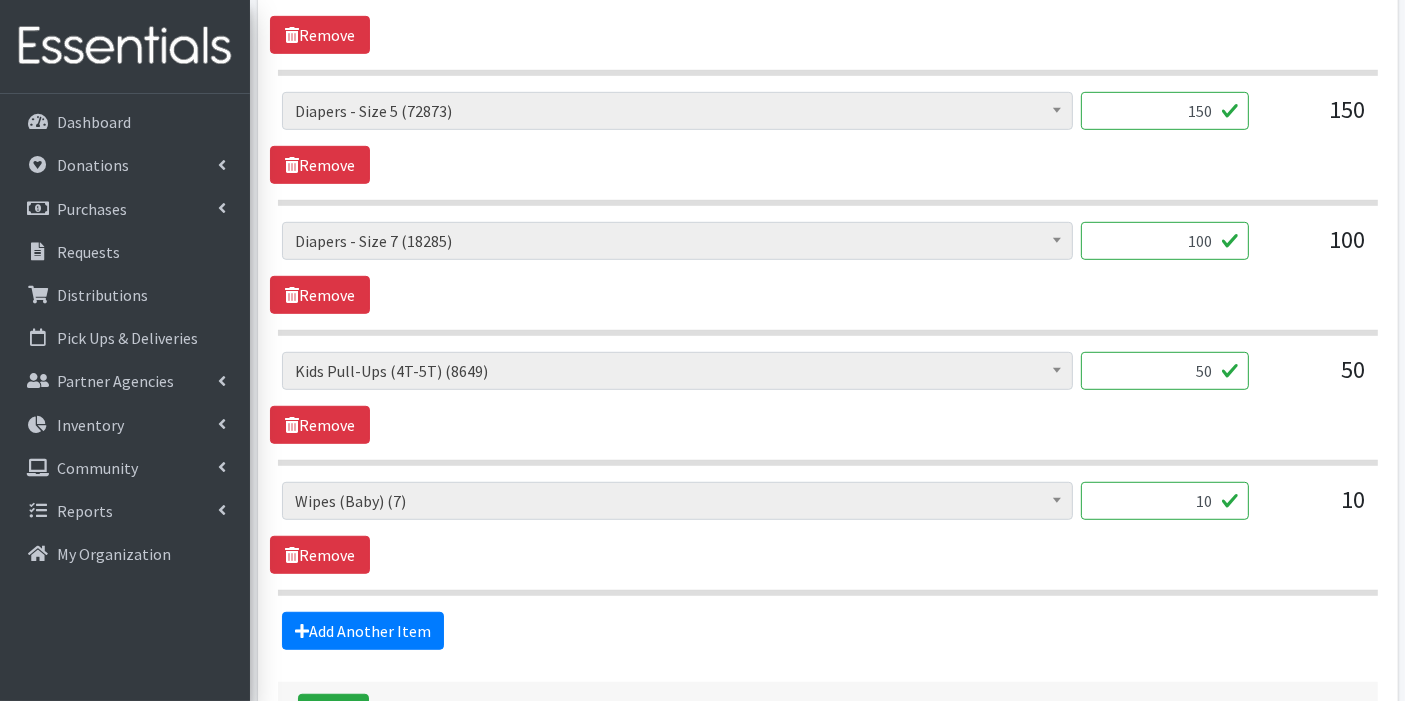 scroll, scrollTop: 1171, scrollLeft: 0, axis: vertical 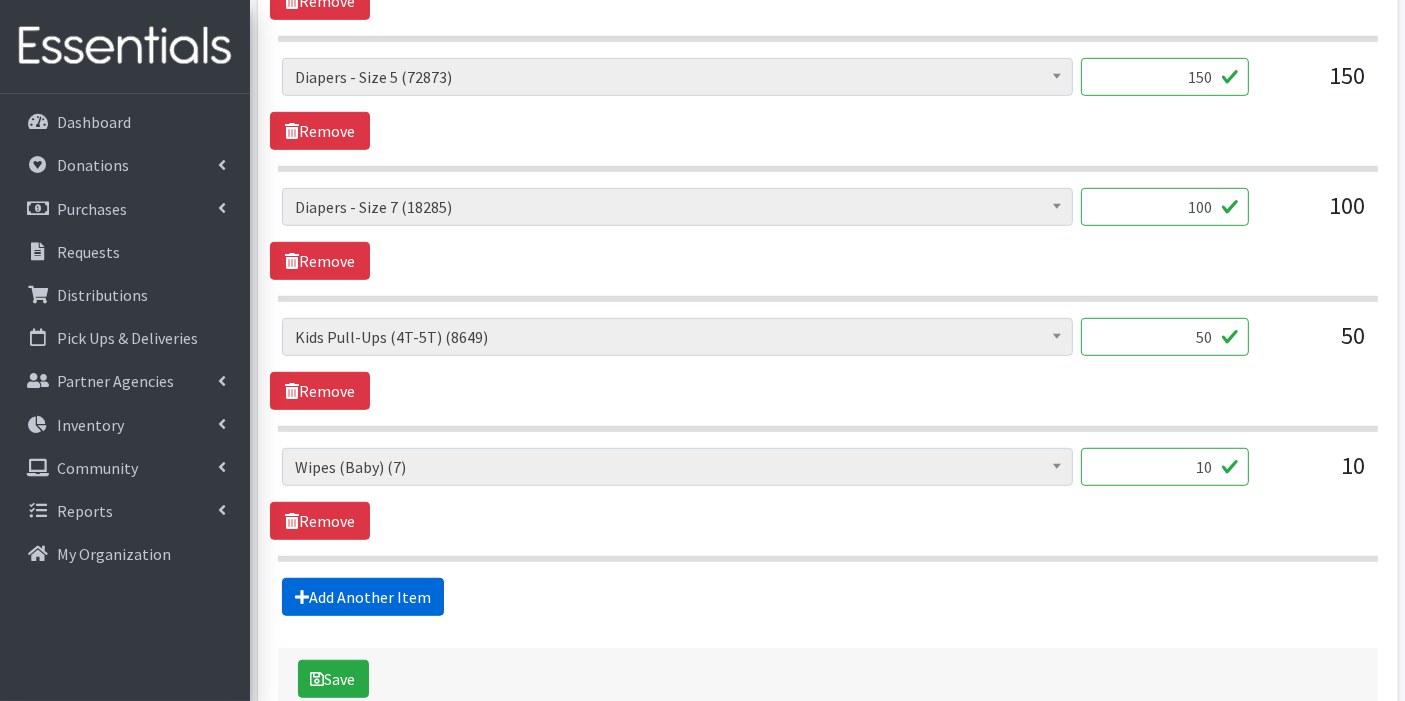 click on "Add Another Item" at bounding box center [363, 597] 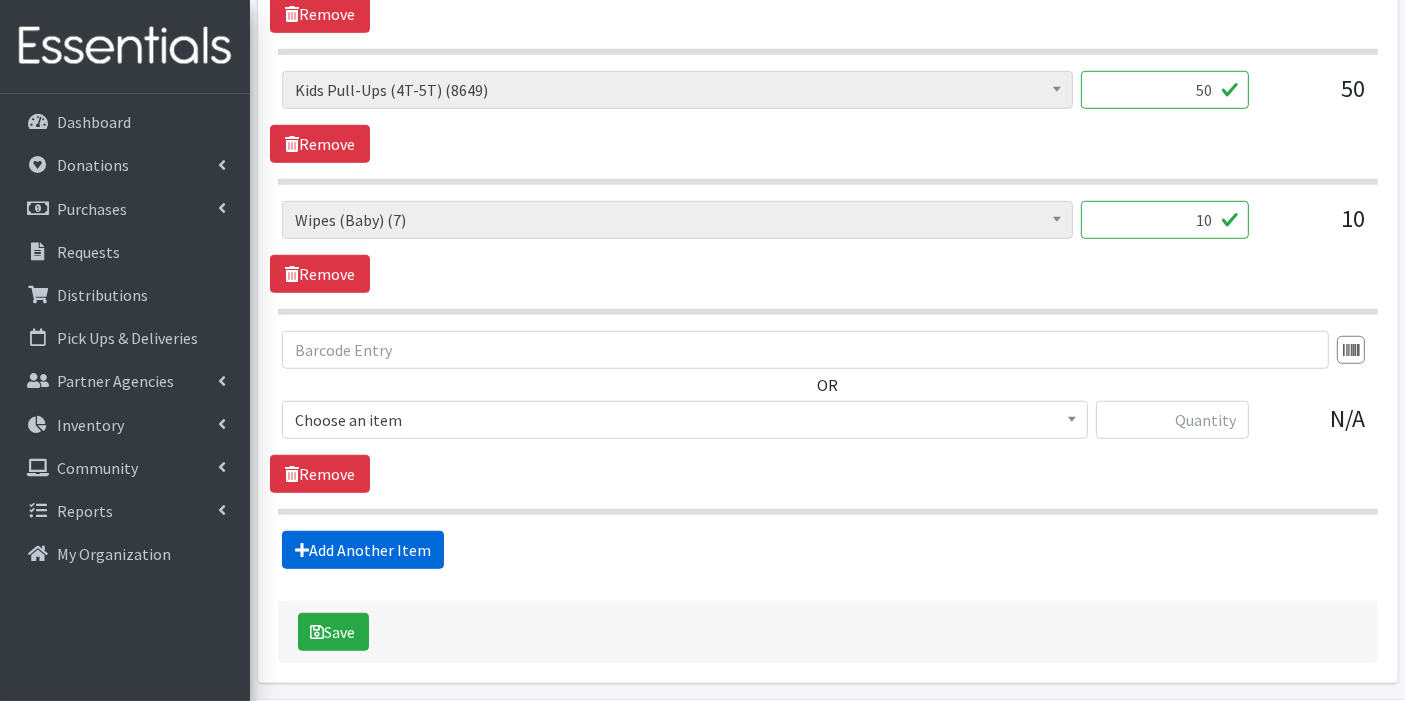 scroll, scrollTop: 1482, scrollLeft: 0, axis: vertical 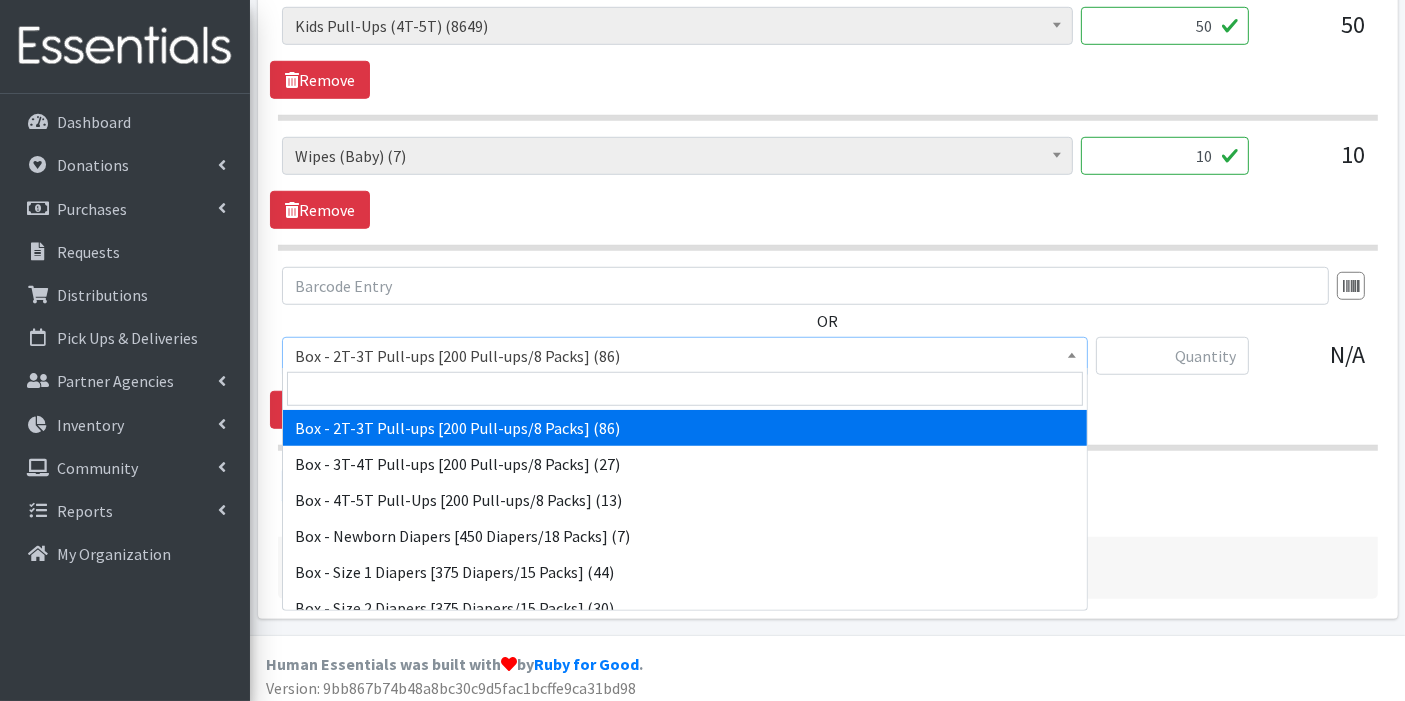 click at bounding box center [1072, 355] 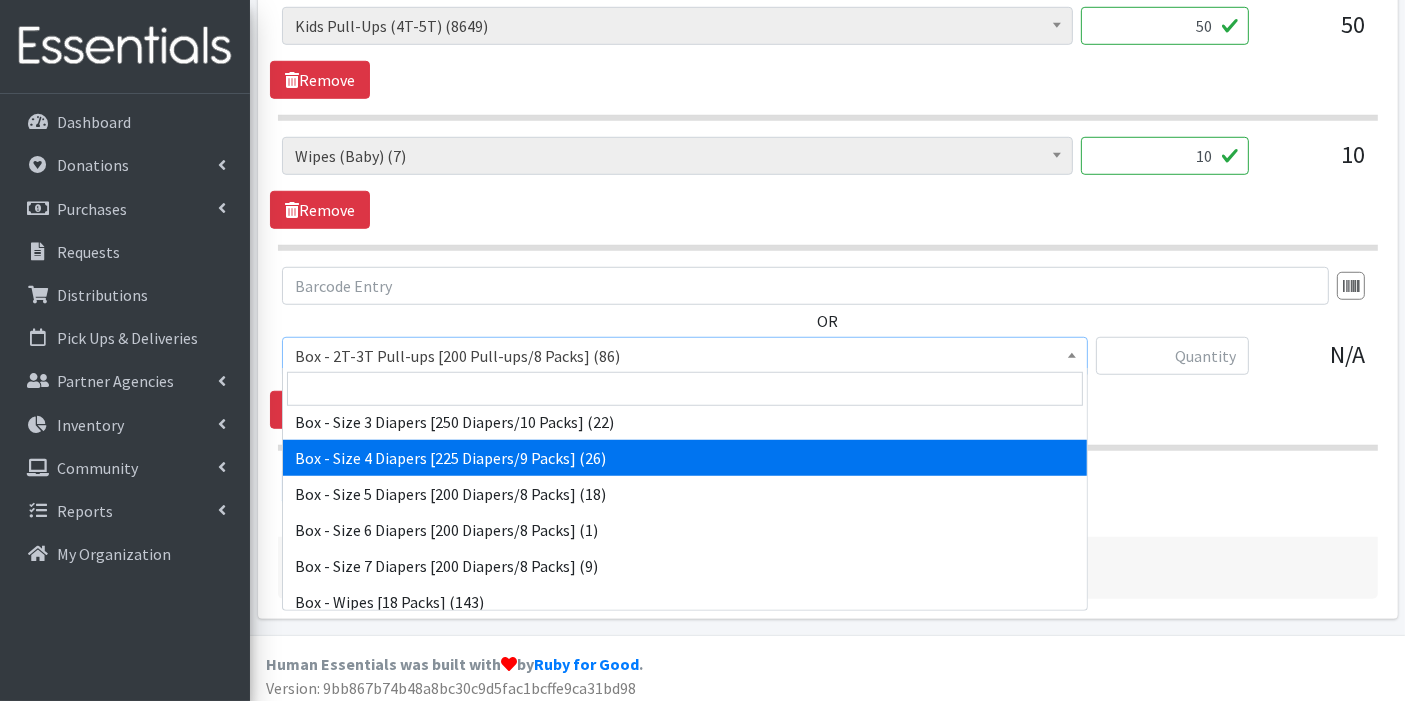 scroll, scrollTop: 333, scrollLeft: 0, axis: vertical 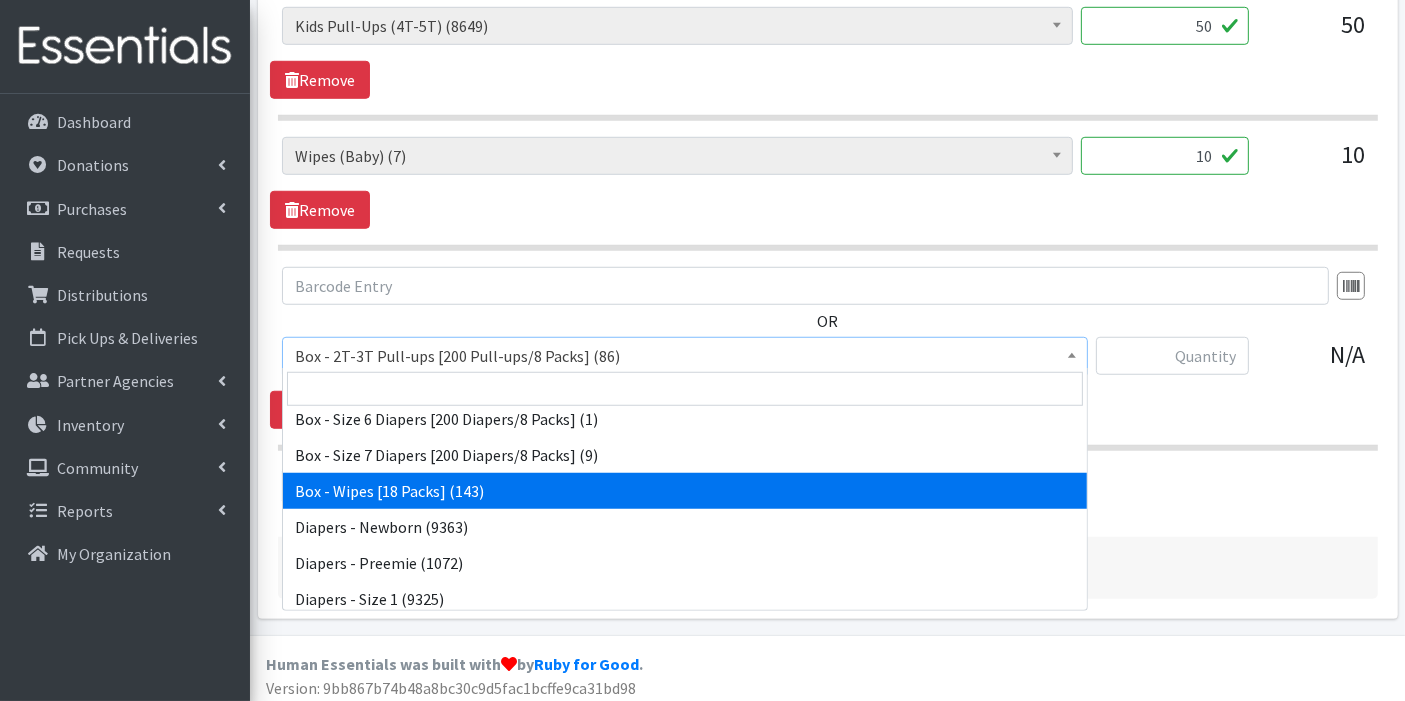 select on "14401" 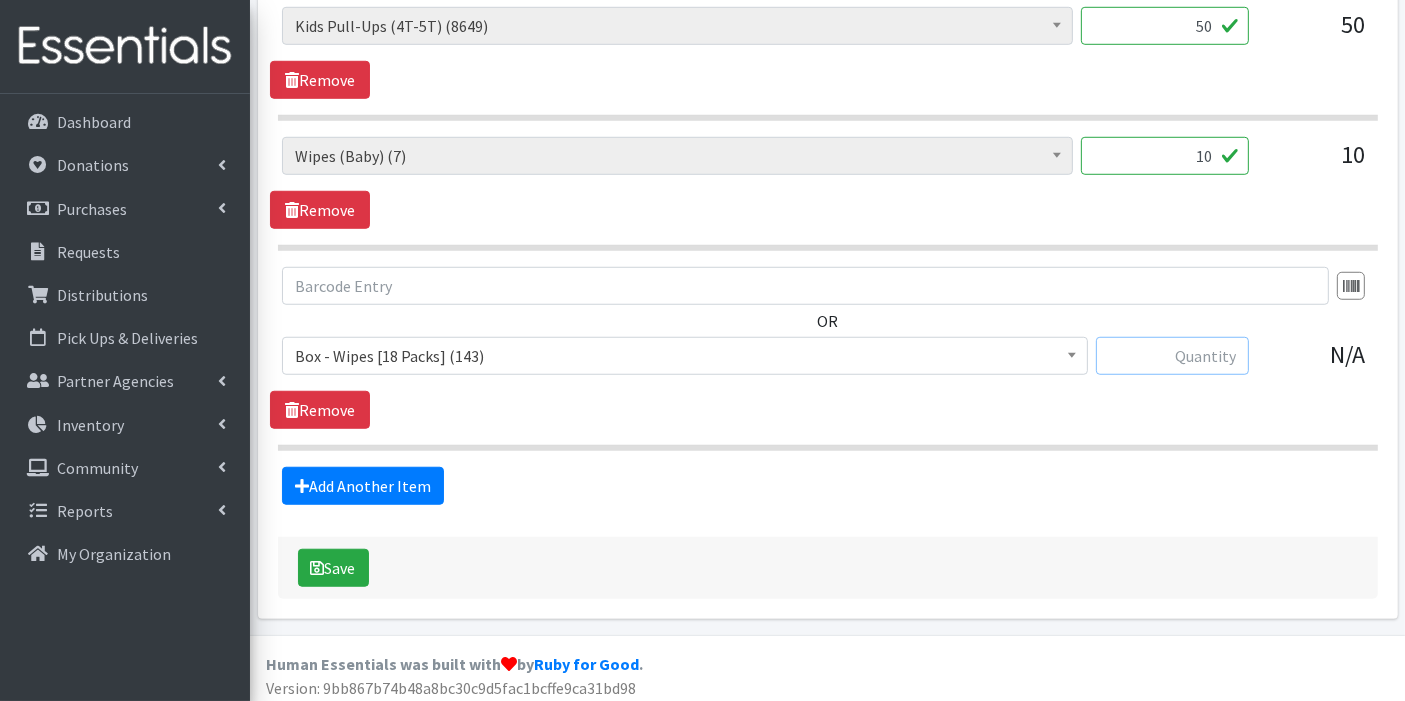 click at bounding box center [1172, 356] 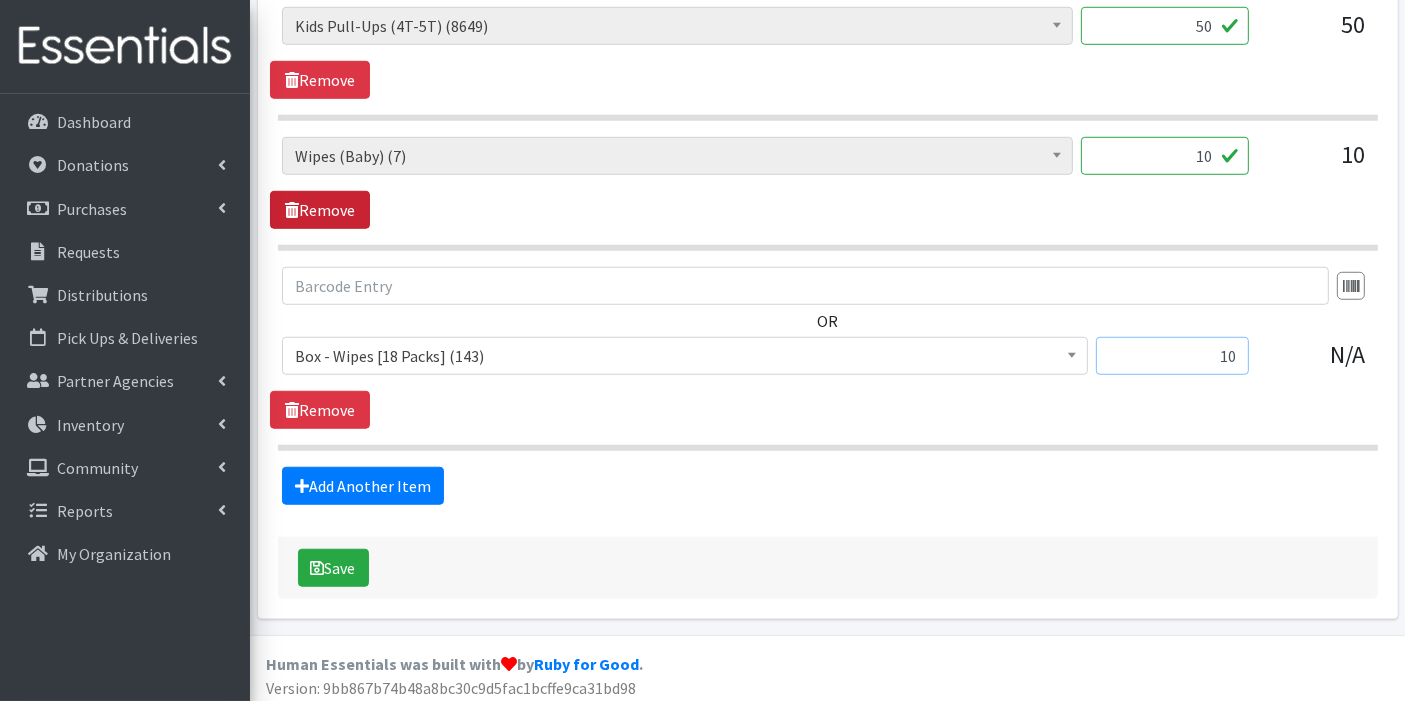 type on "10" 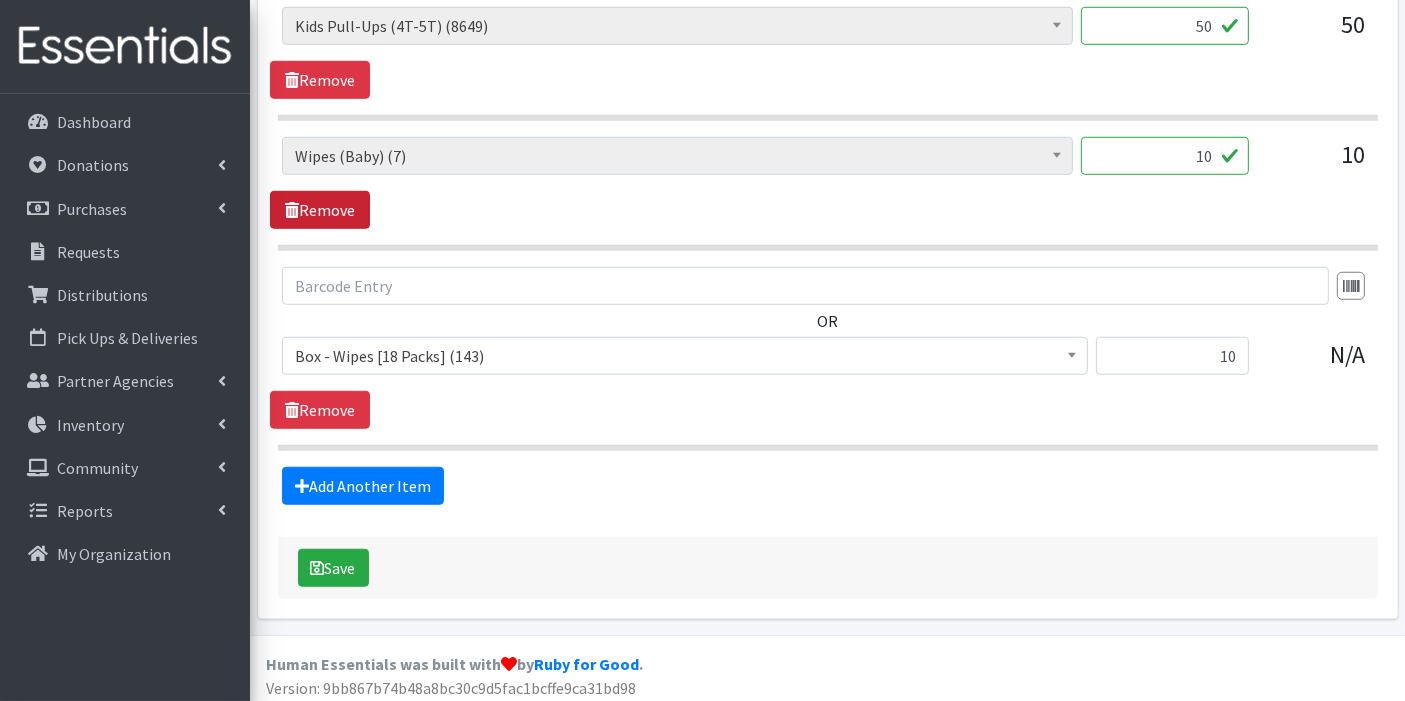 click on "Remove" at bounding box center [320, 210] 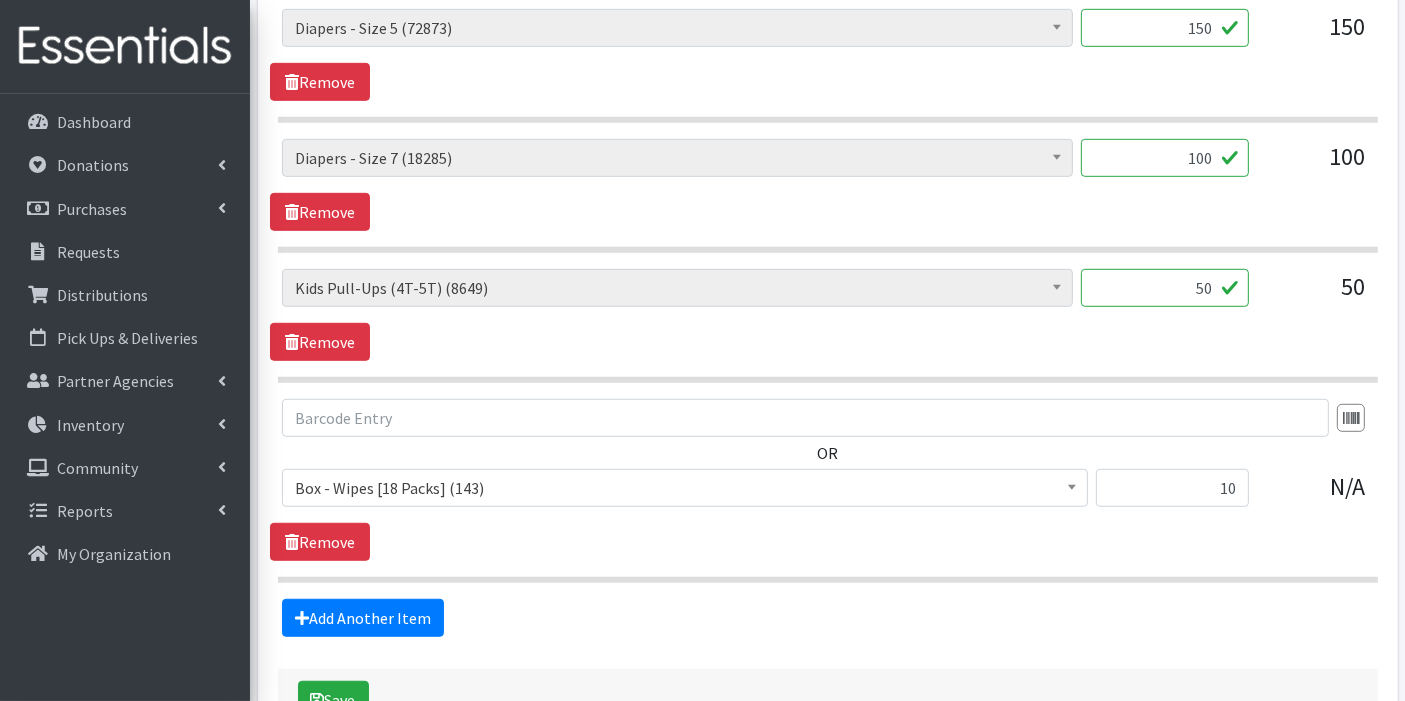 scroll, scrollTop: 1241, scrollLeft: 0, axis: vertical 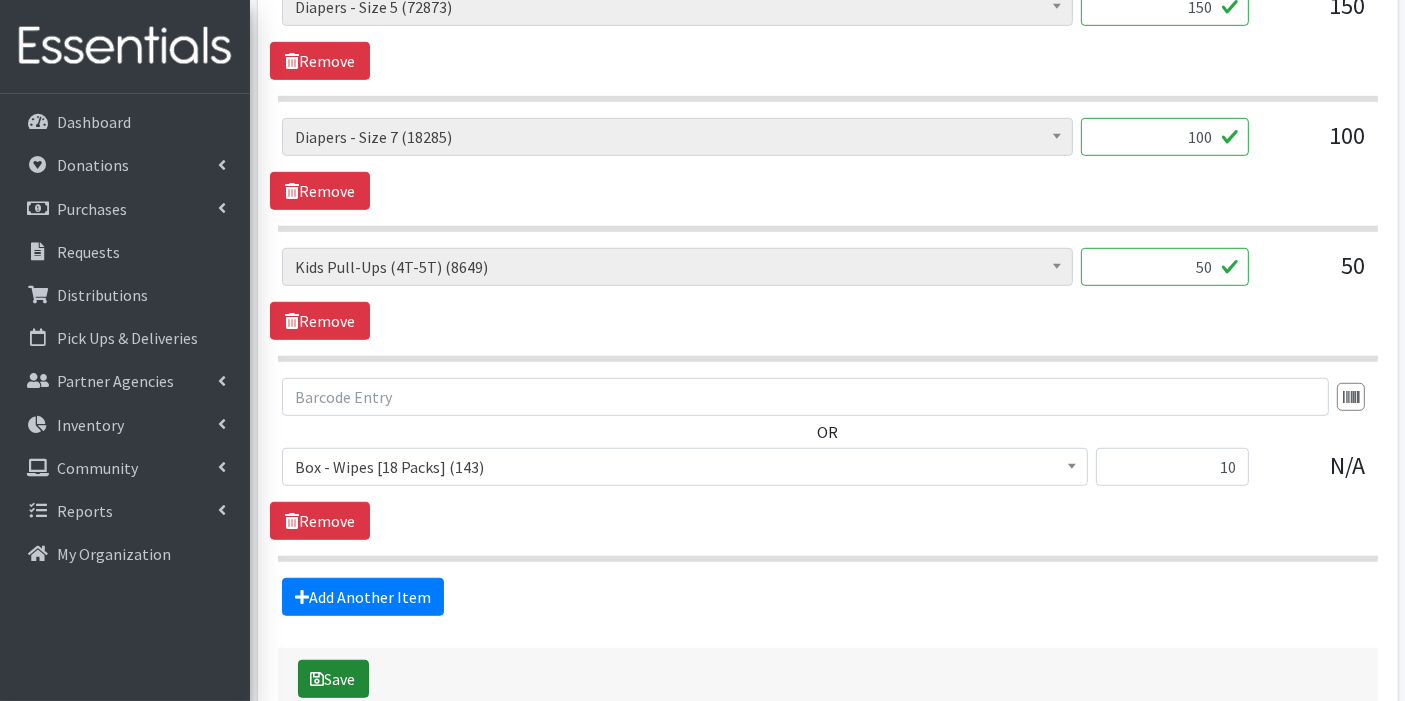 click on "Save" at bounding box center [333, 679] 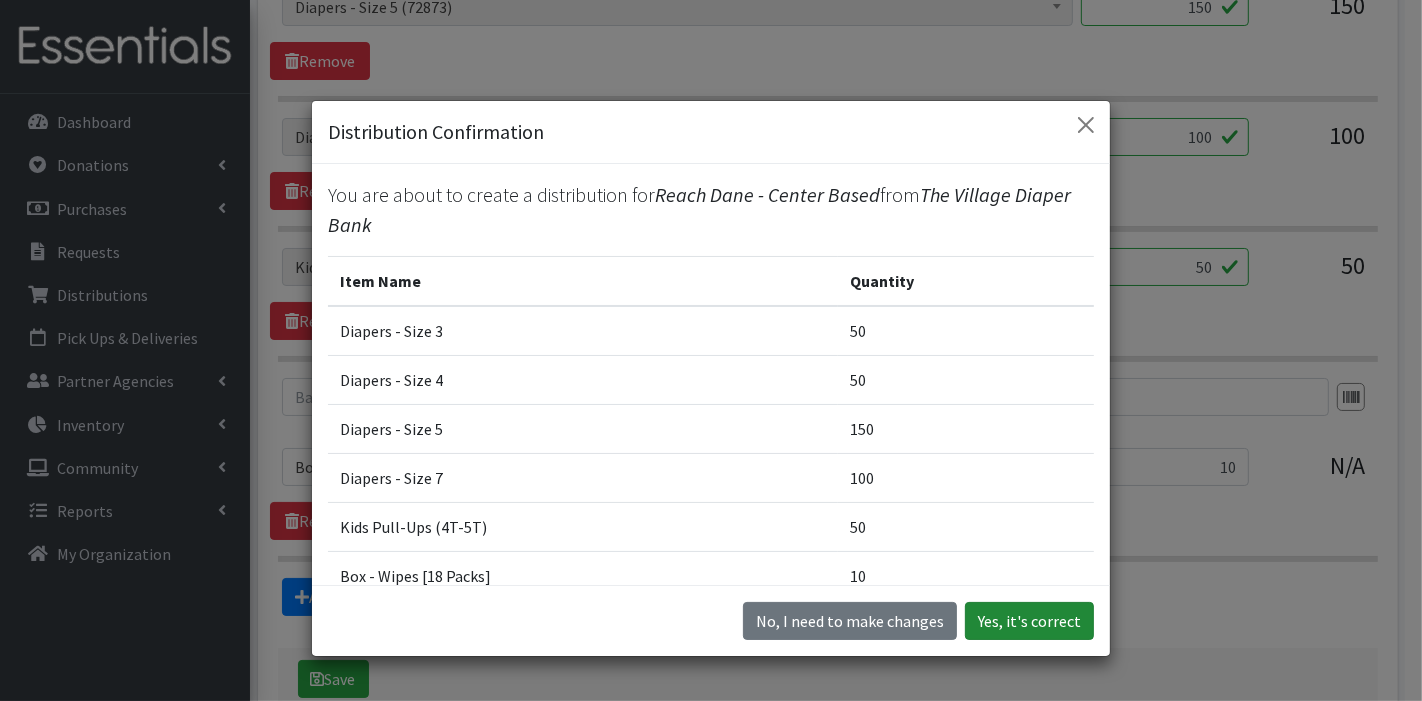 click on "Yes, it's correct" at bounding box center (1029, 621) 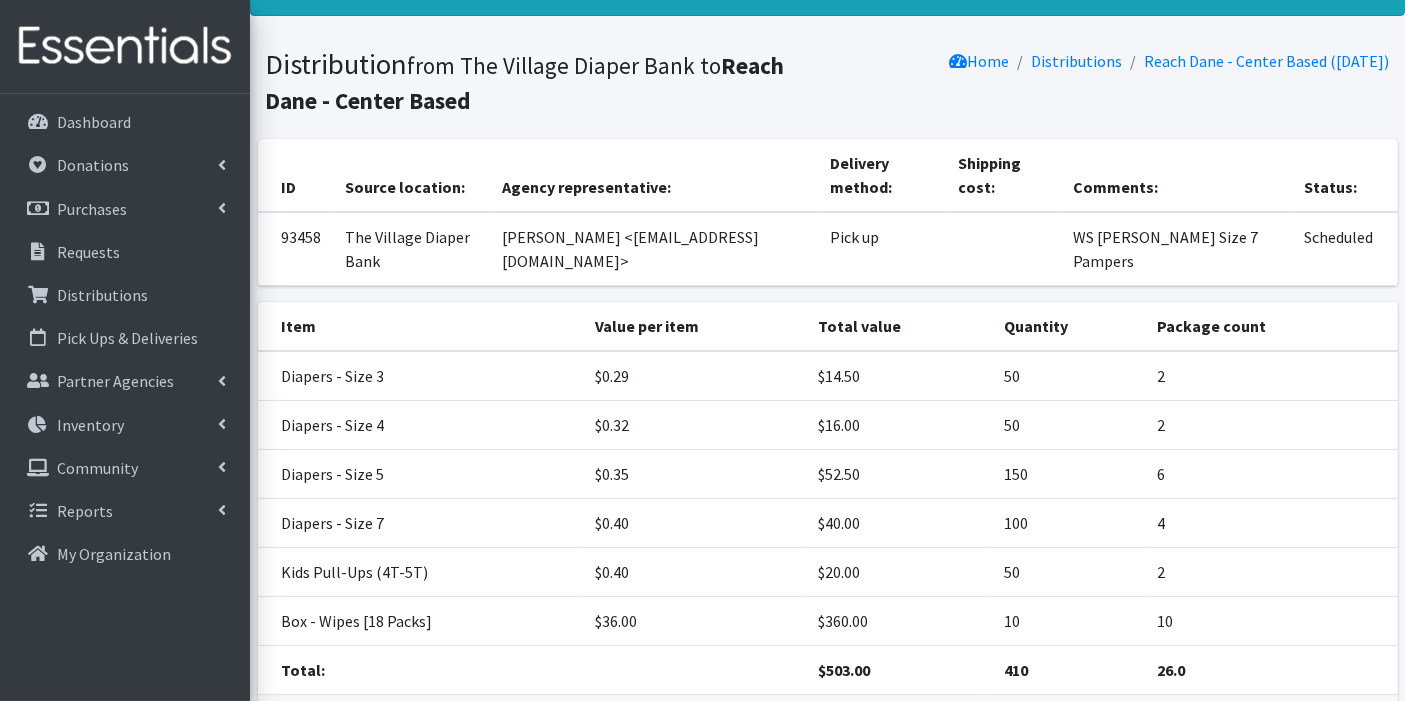 scroll, scrollTop: 185, scrollLeft: 0, axis: vertical 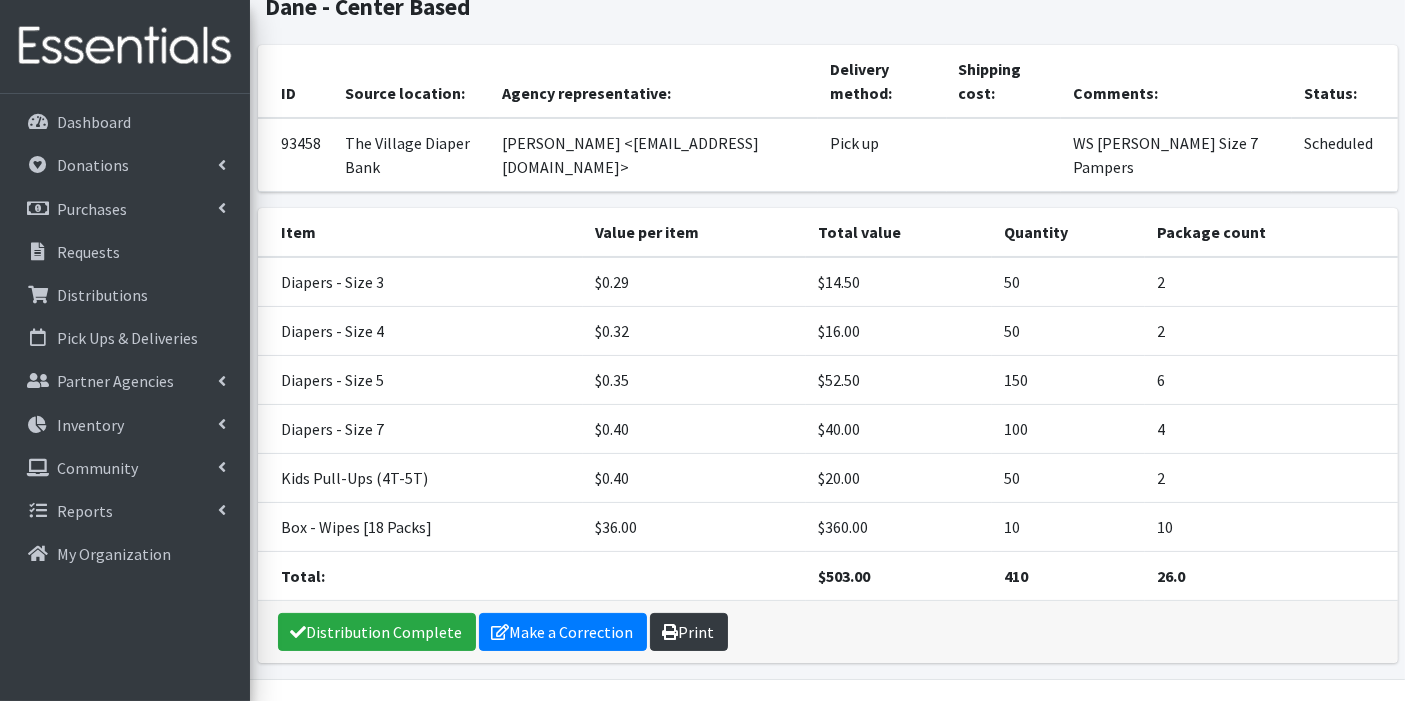 click on "Print" at bounding box center (689, 632) 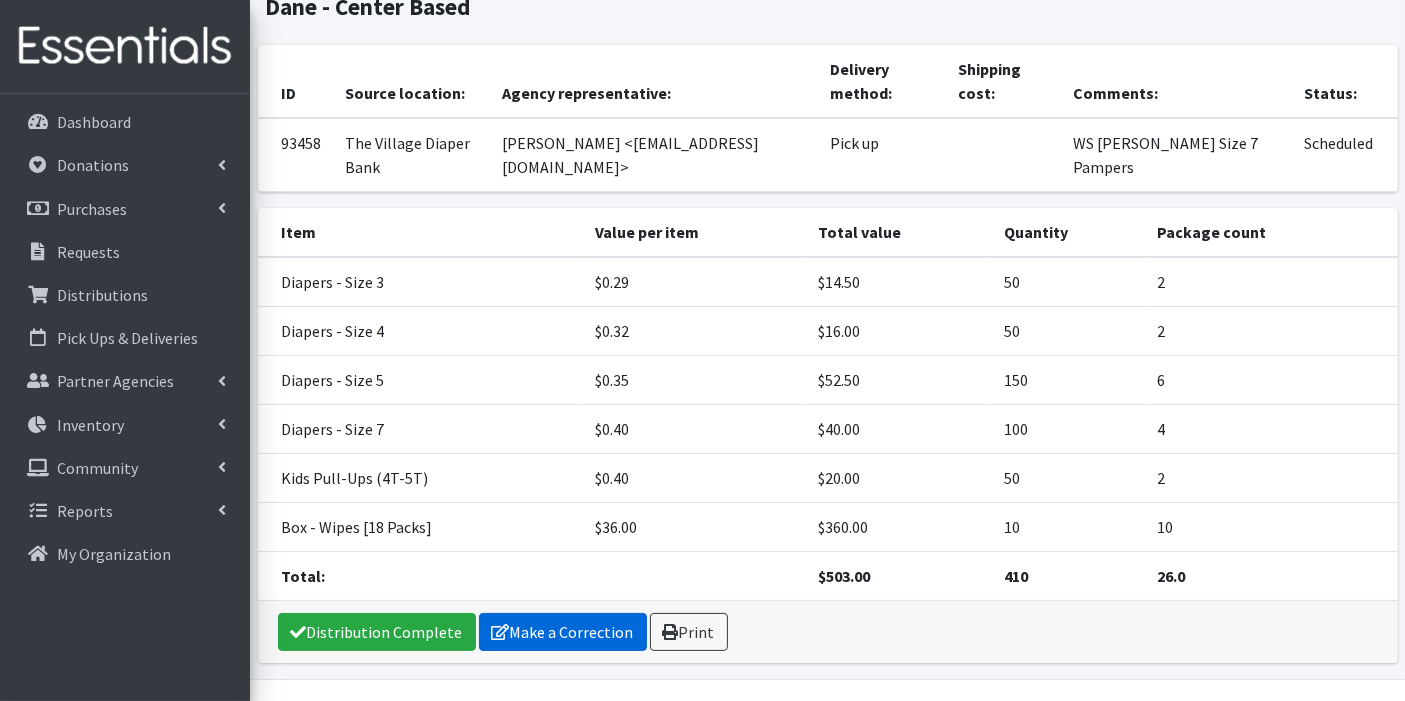 click on "Make a Correction" at bounding box center (563, 632) 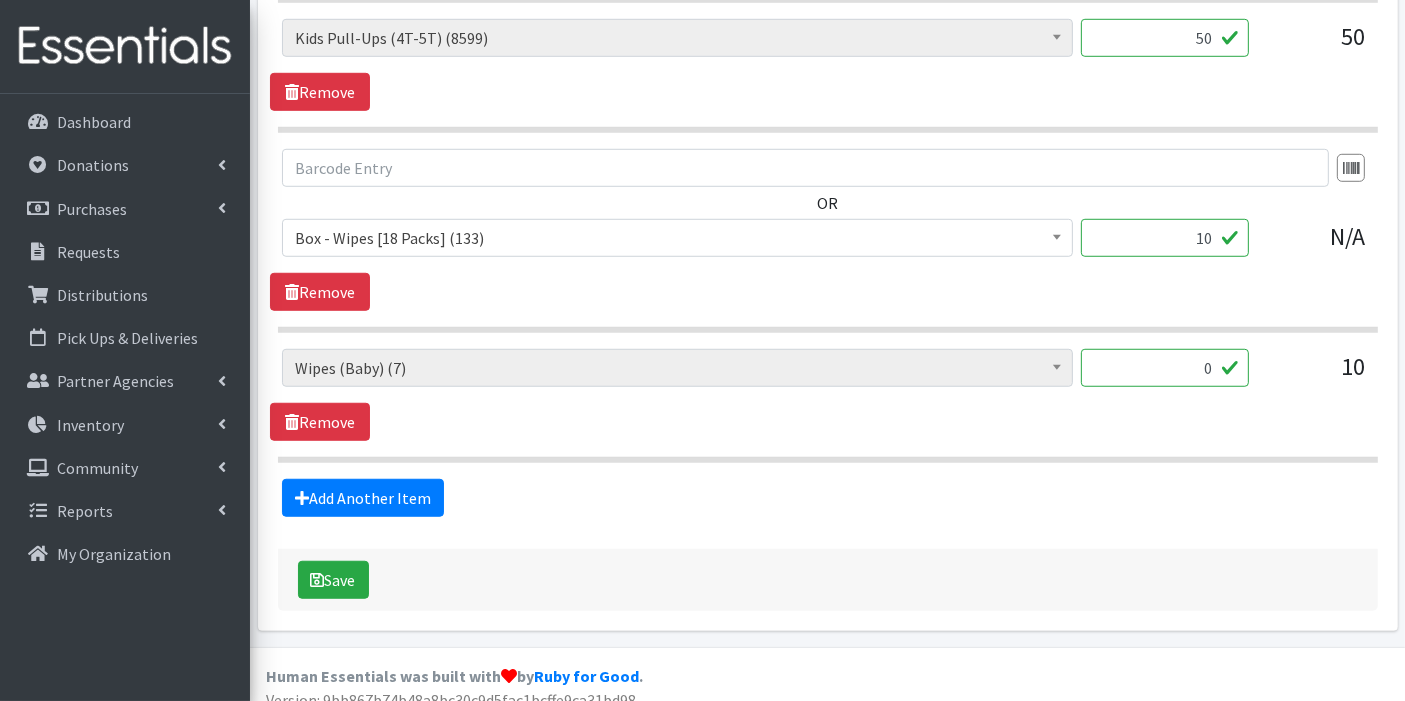 scroll, scrollTop: 1416, scrollLeft: 0, axis: vertical 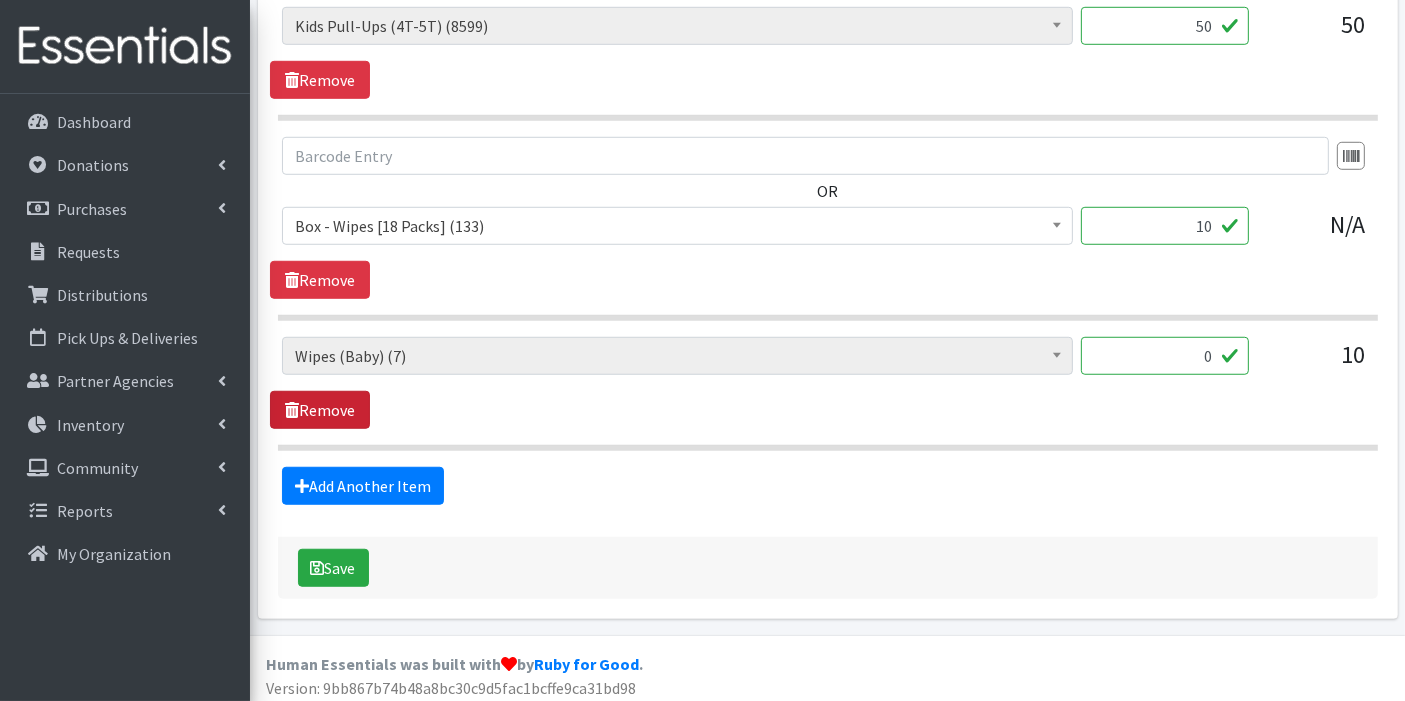 click on "Remove" at bounding box center (320, 410) 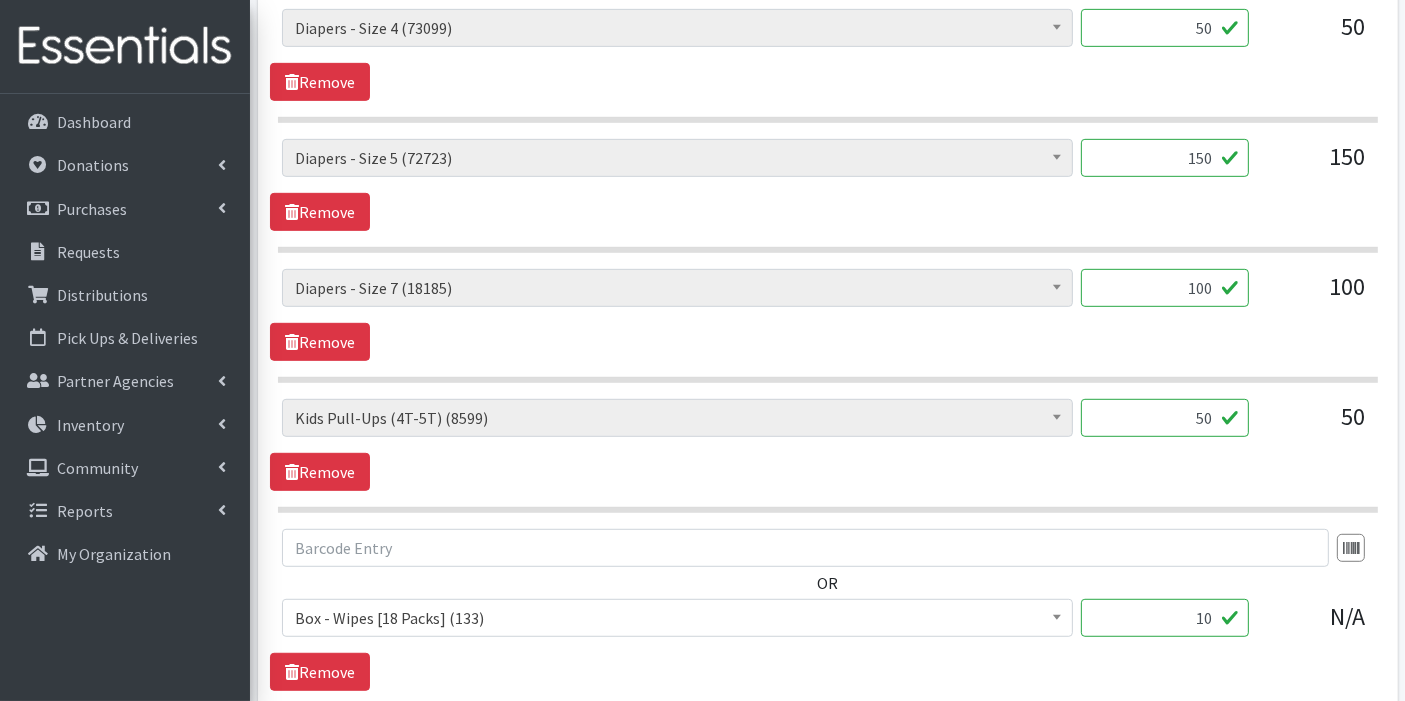 scroll, scrollTop: 1287, scrollLeft: 0, axis: vertical 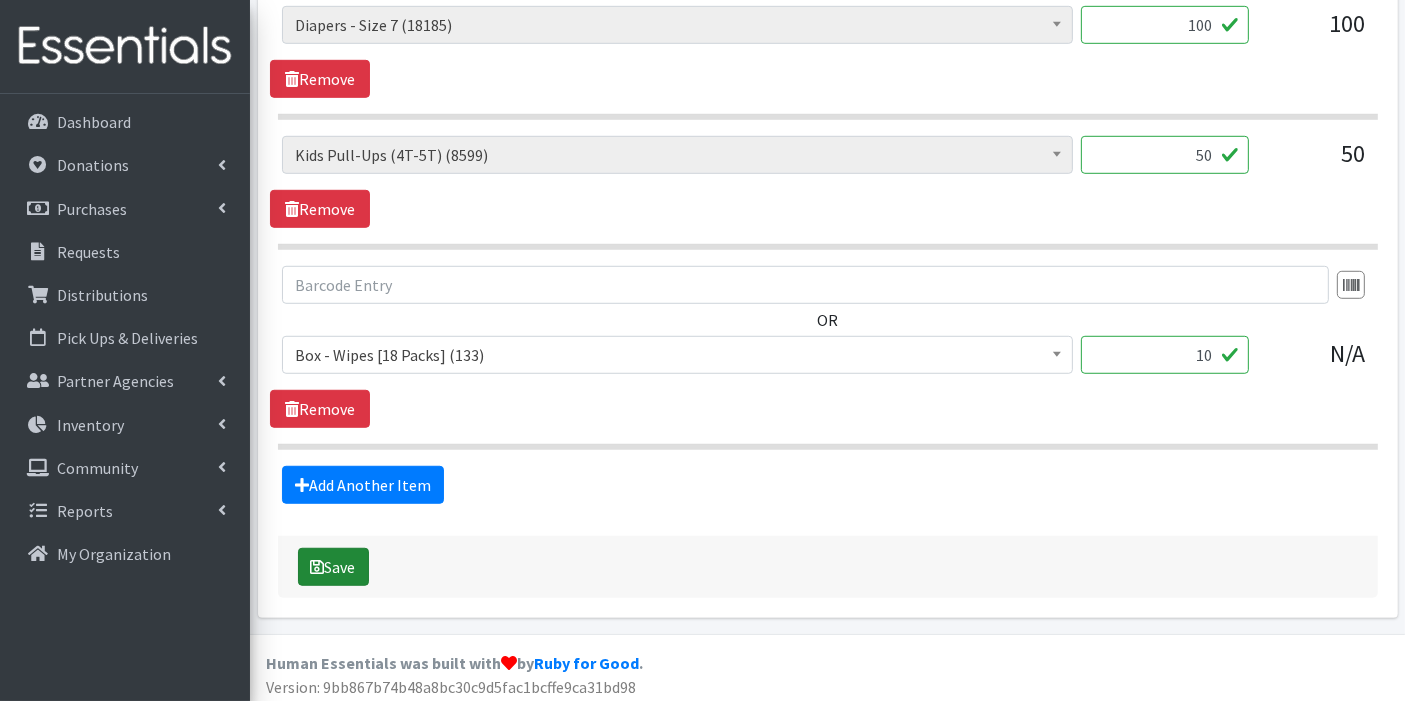 click on "Save" at bounding box center [333, 567] 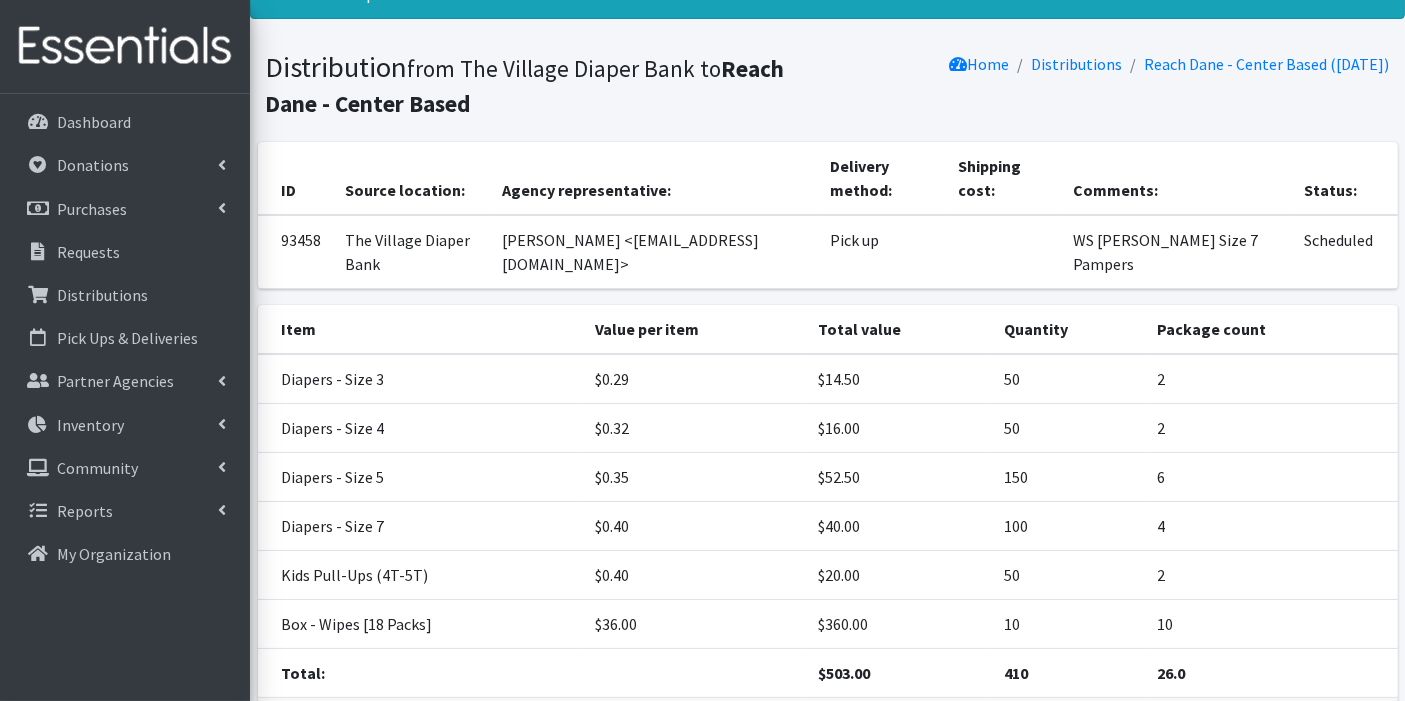 scroll, scrollTop: 185, scrollLeft: 0, axis: vertical 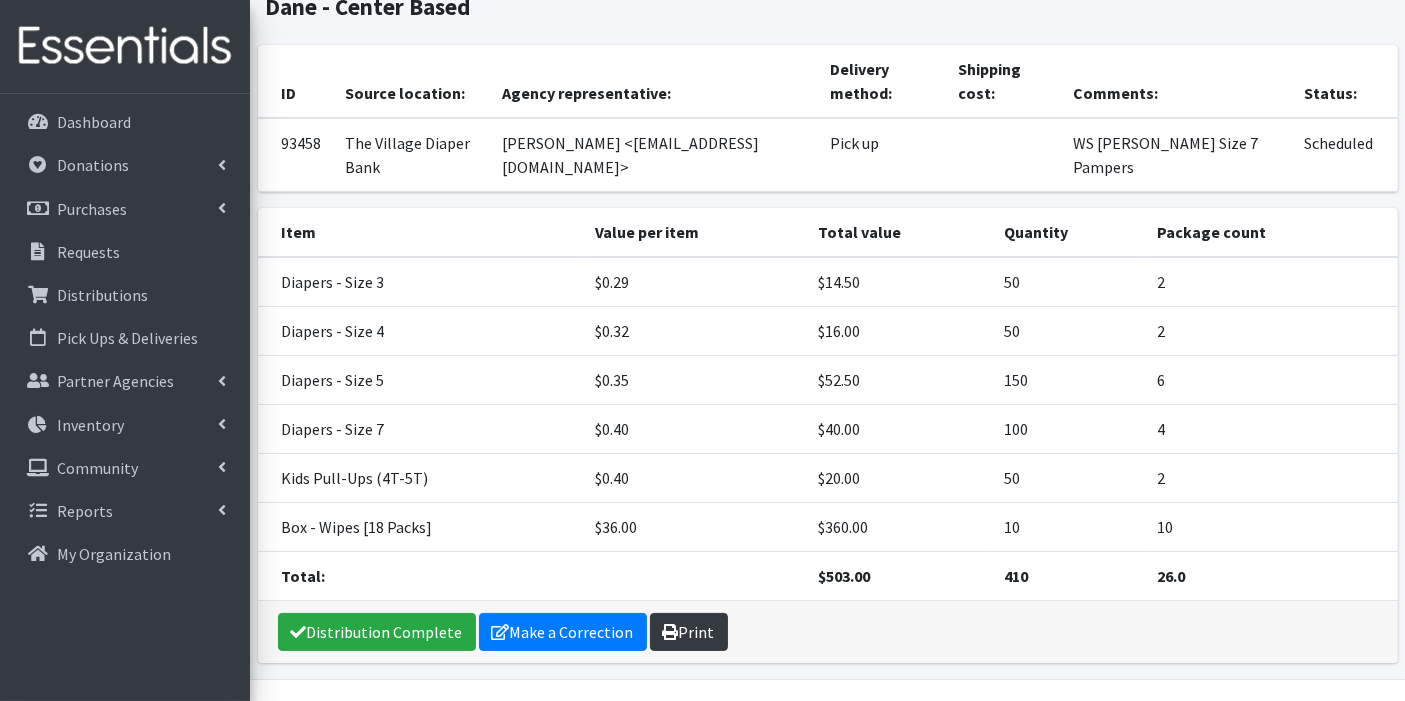 click on "Print" at bounding box center [689, 632] 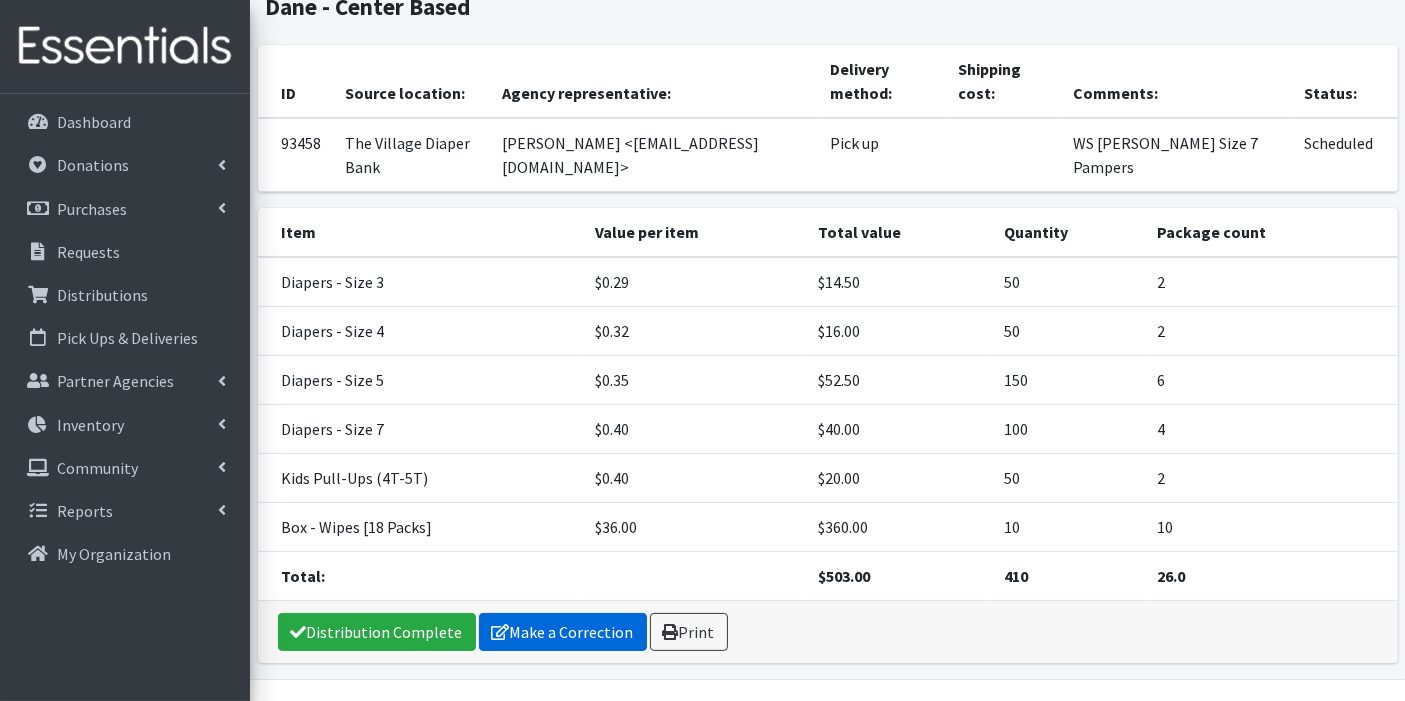 click on "Make a Correction" at bounding box center [563, 632] 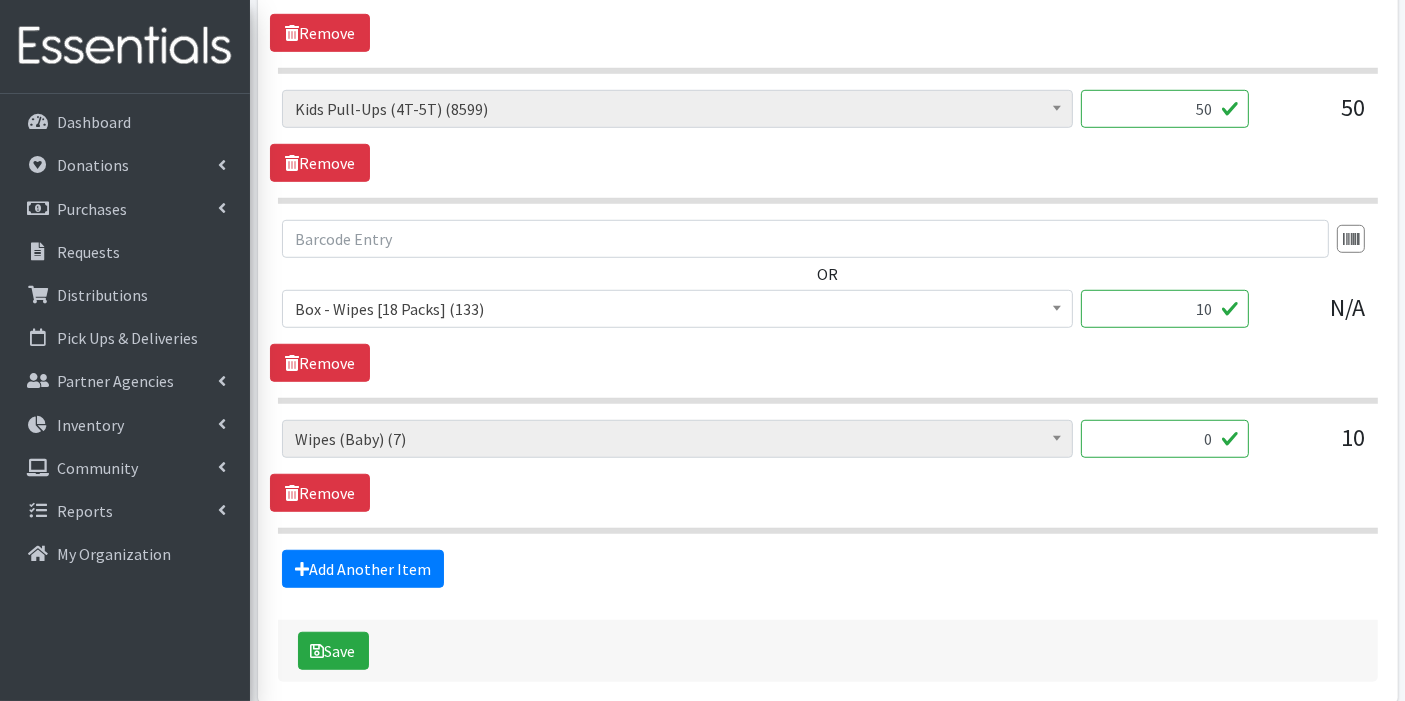 scroll, scrollTop: 1416, scrollLeft: 0, axis: vertical 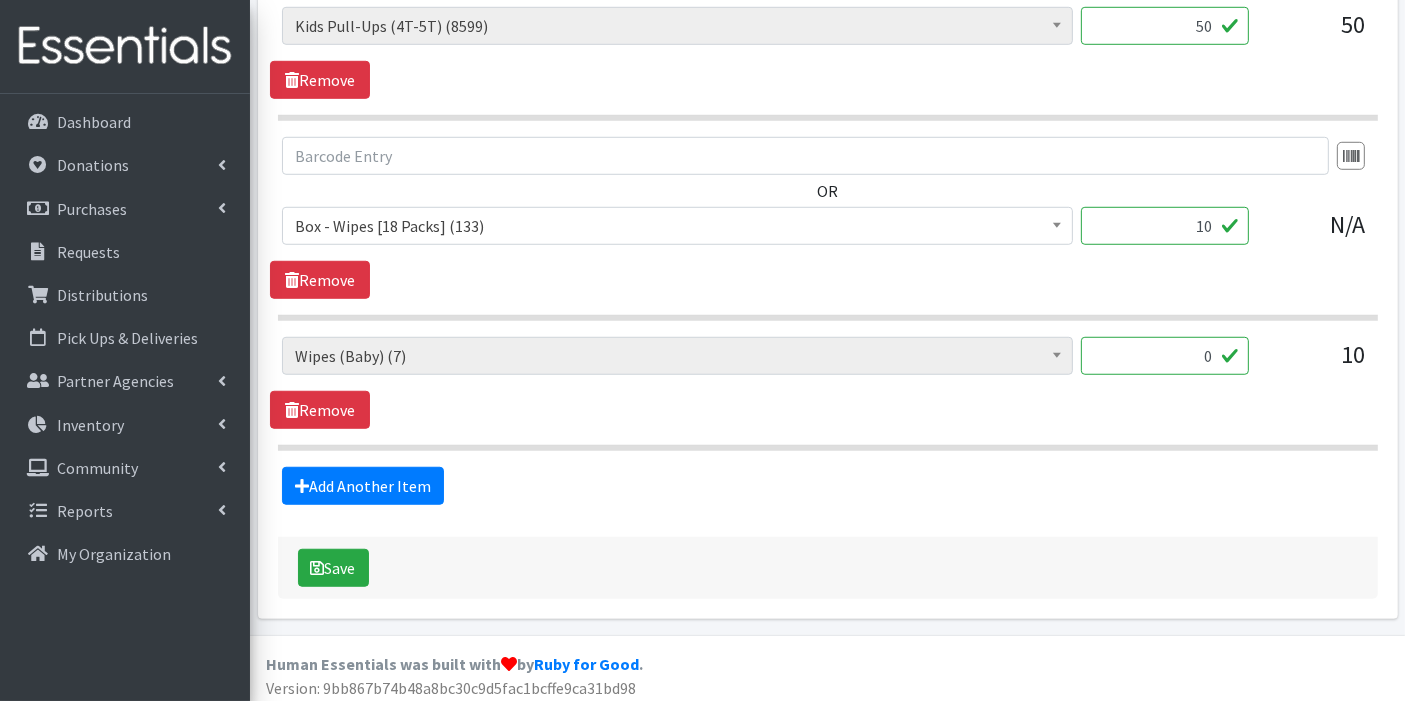 click on "10" at bounding box center [1165, 226] 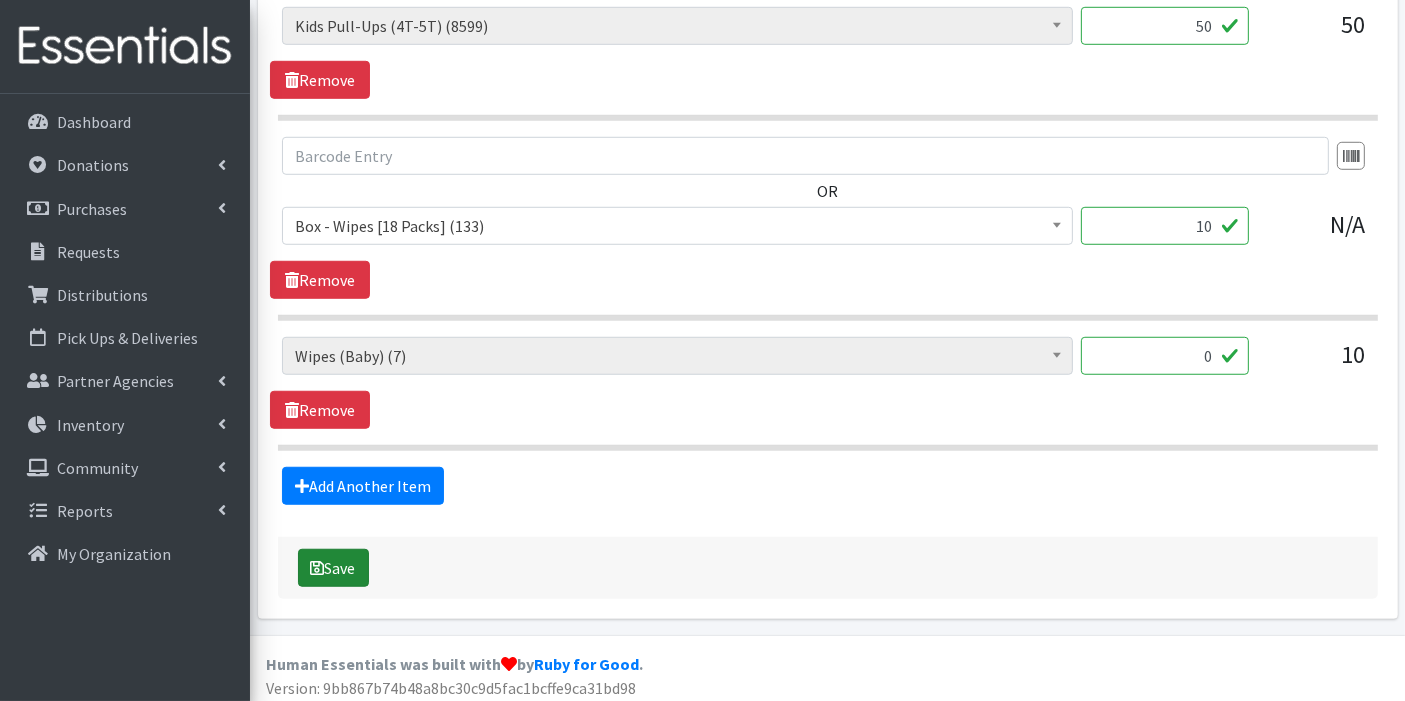 click on "Save" at bounding box center [333, 568] 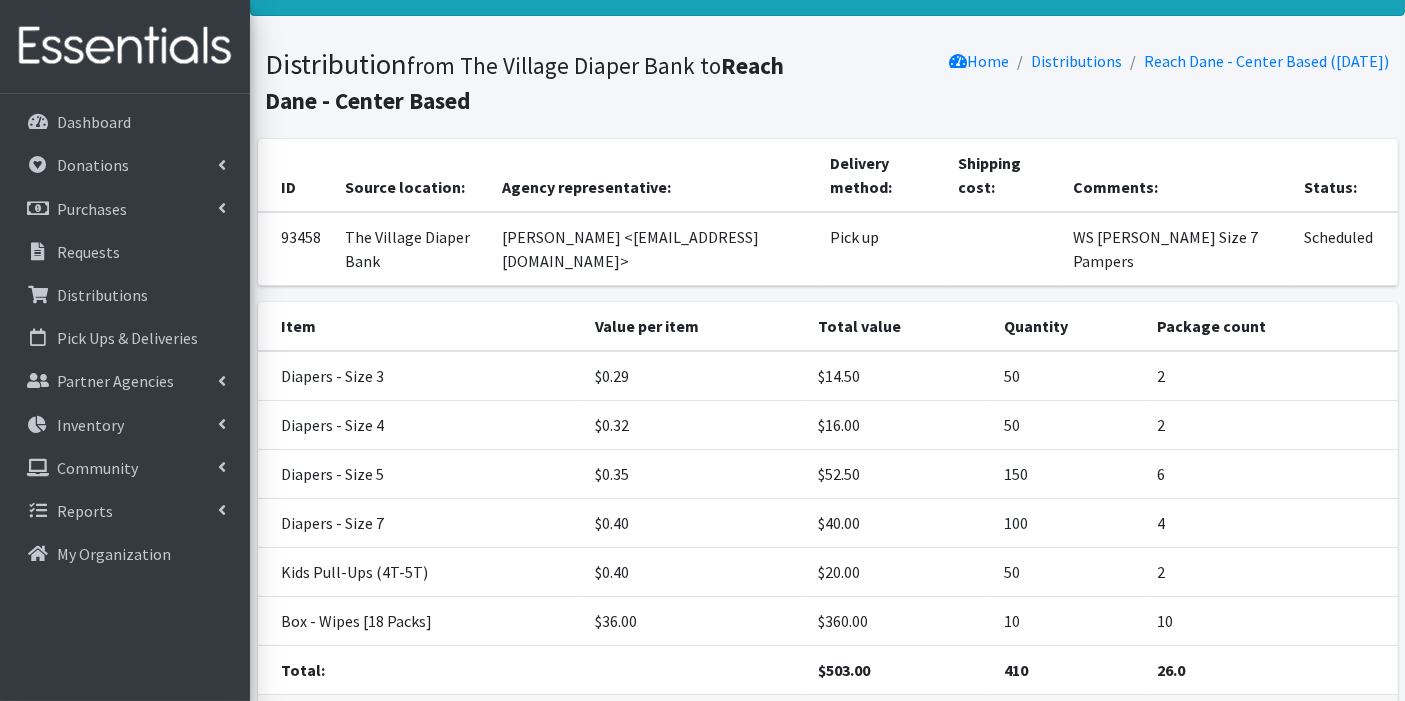scroll, scrollTop: 185, scrollLeft: 0, axis: vertical 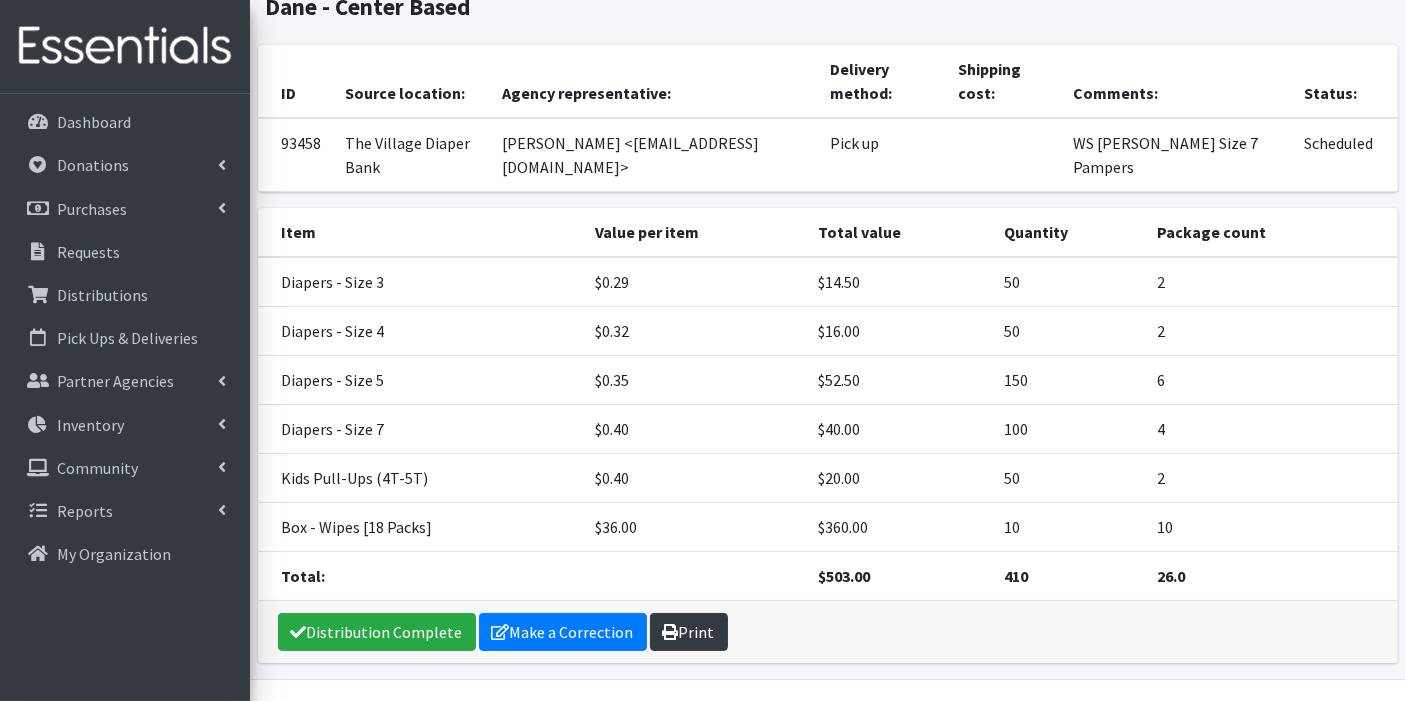 click on "Print" at bounding box center [689, 632] 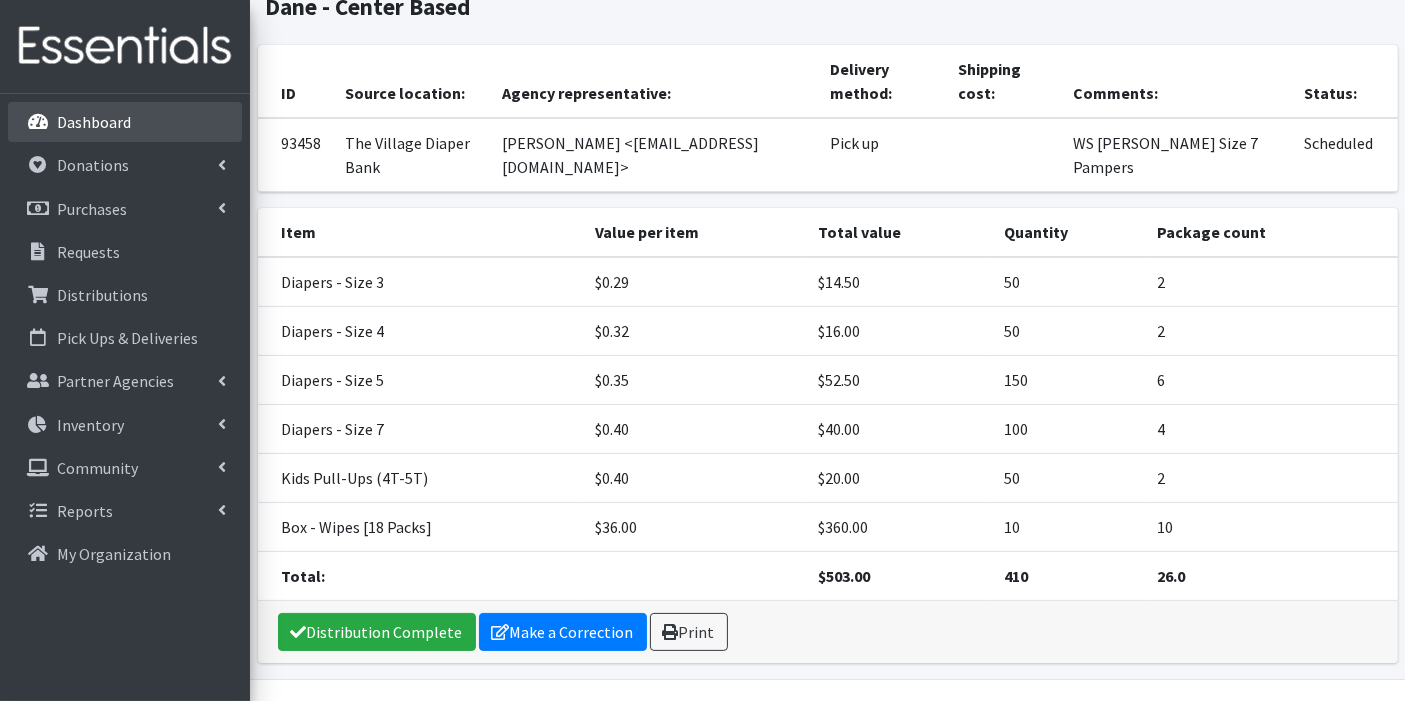 click on "Dashboard" at bounding box center [94, 122] 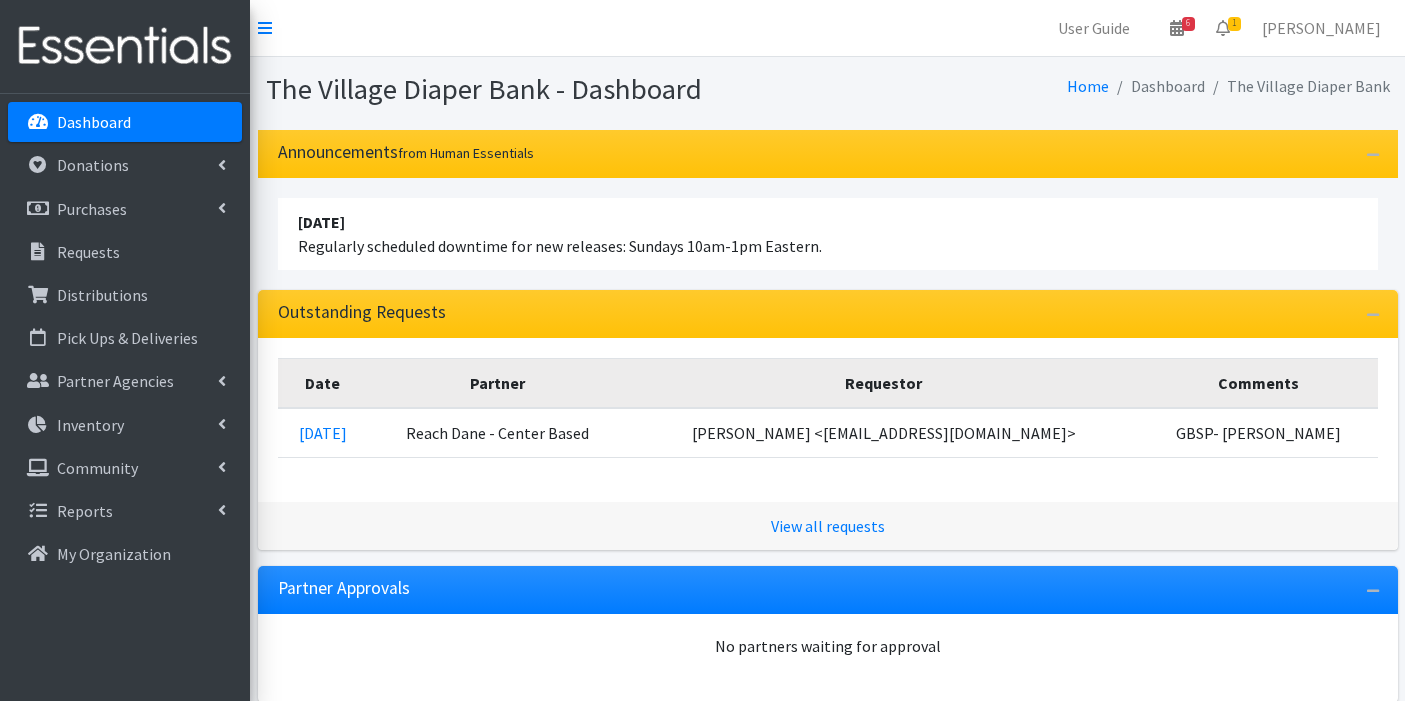 scroll, scrollTop: 0, scrollLeft: 0, axis: both 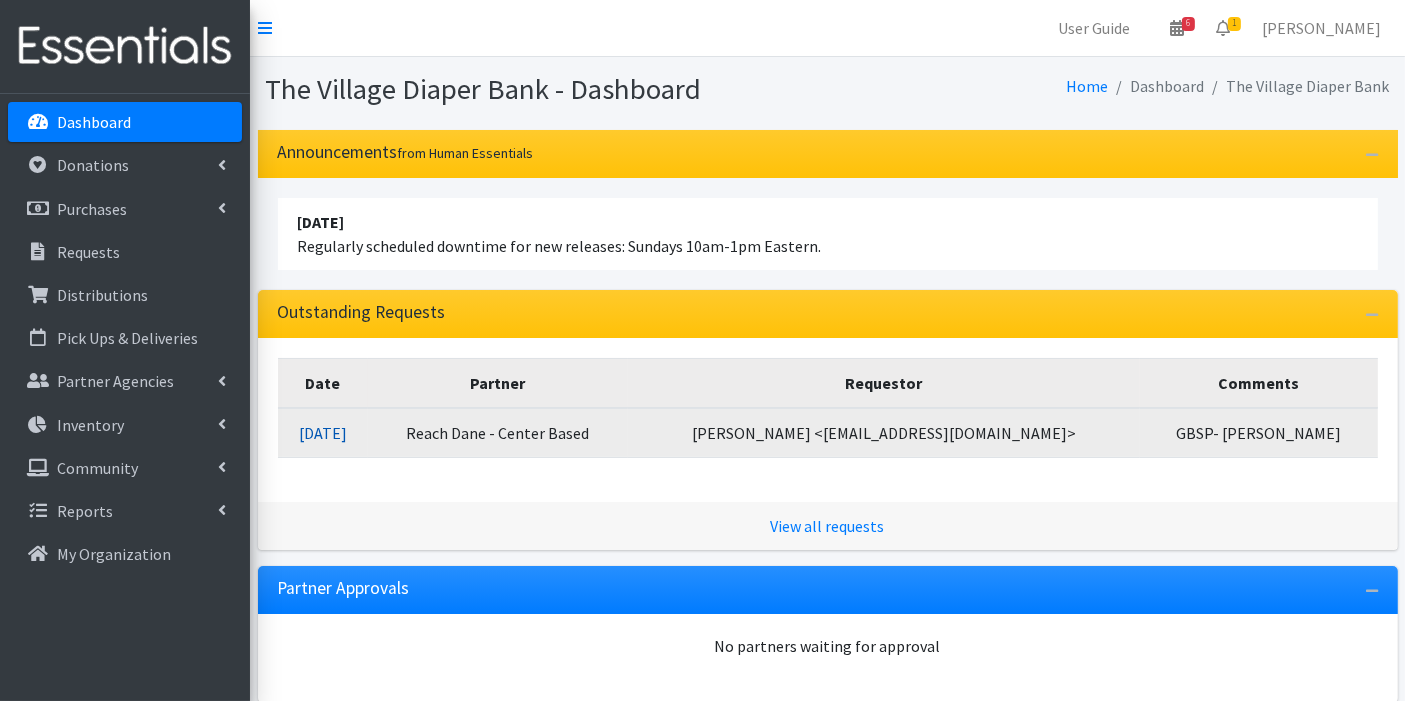 click on "[DATE]" at bounding box center [323, 433] 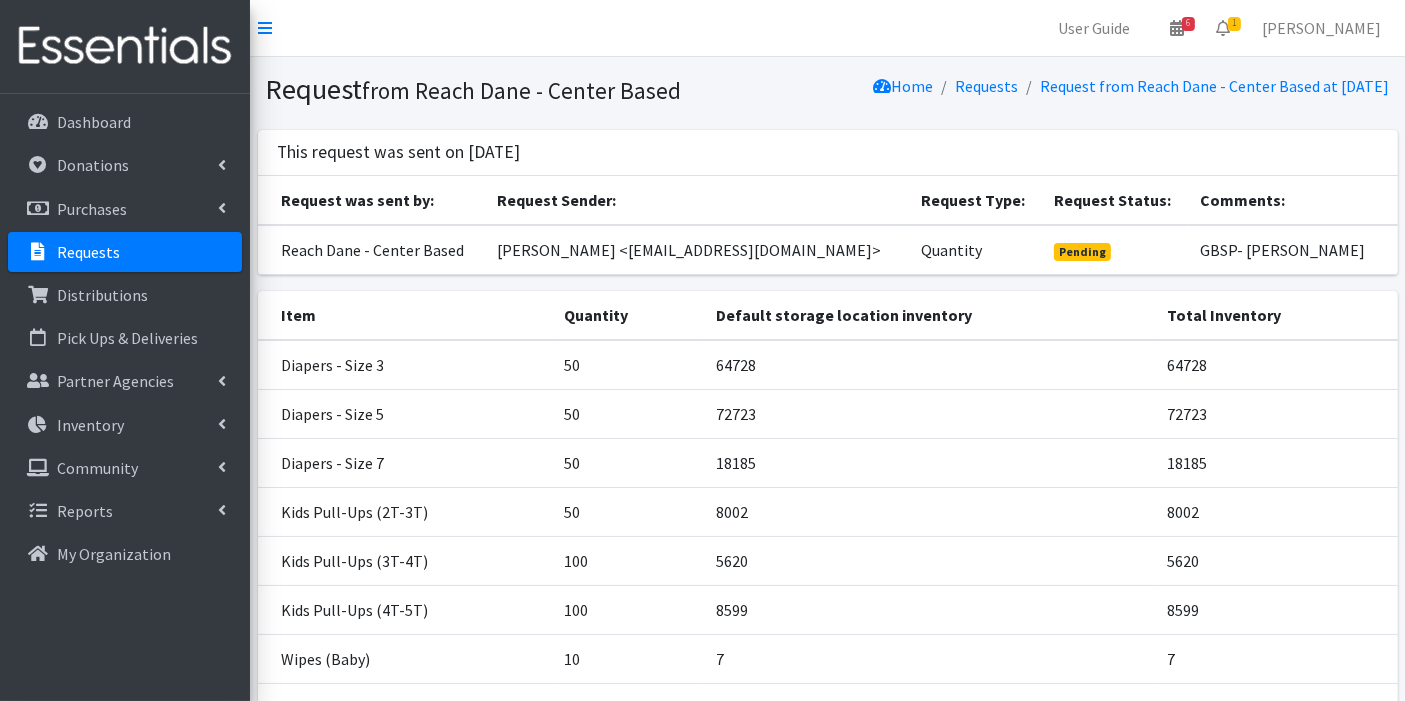 scroll, scrollTop: 180, scrollLeft: 0, axis: vertical 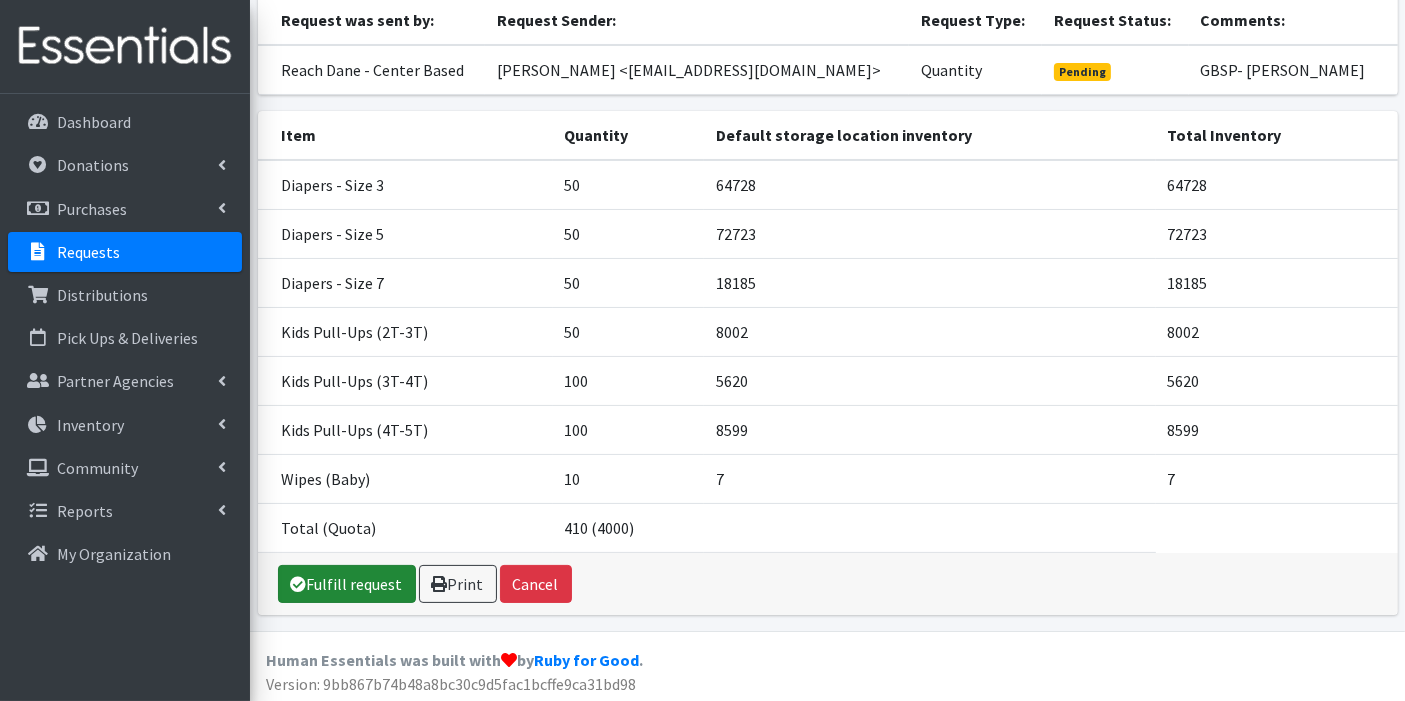 click on "Fulfill request" at bounding box center [347, 584] 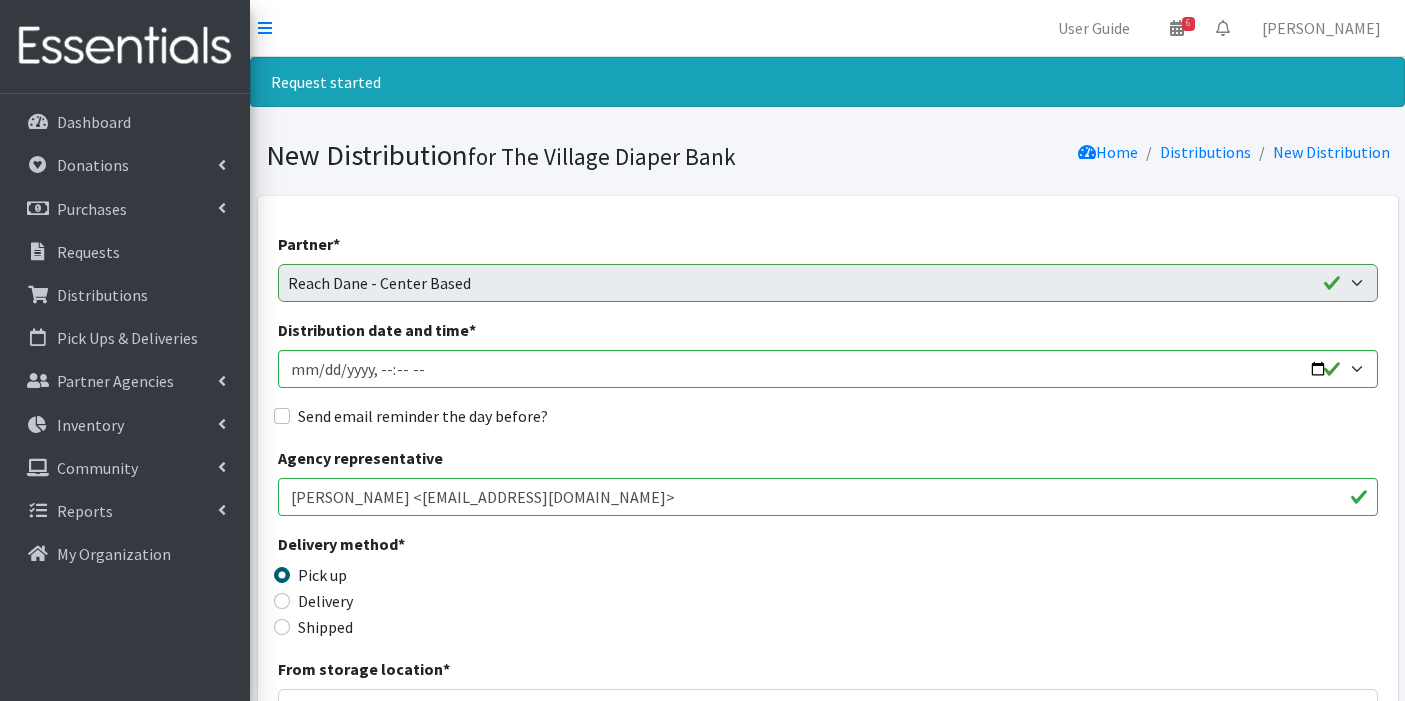 scroll, scrollTop: 0, scrollLeft: 0, axis: both 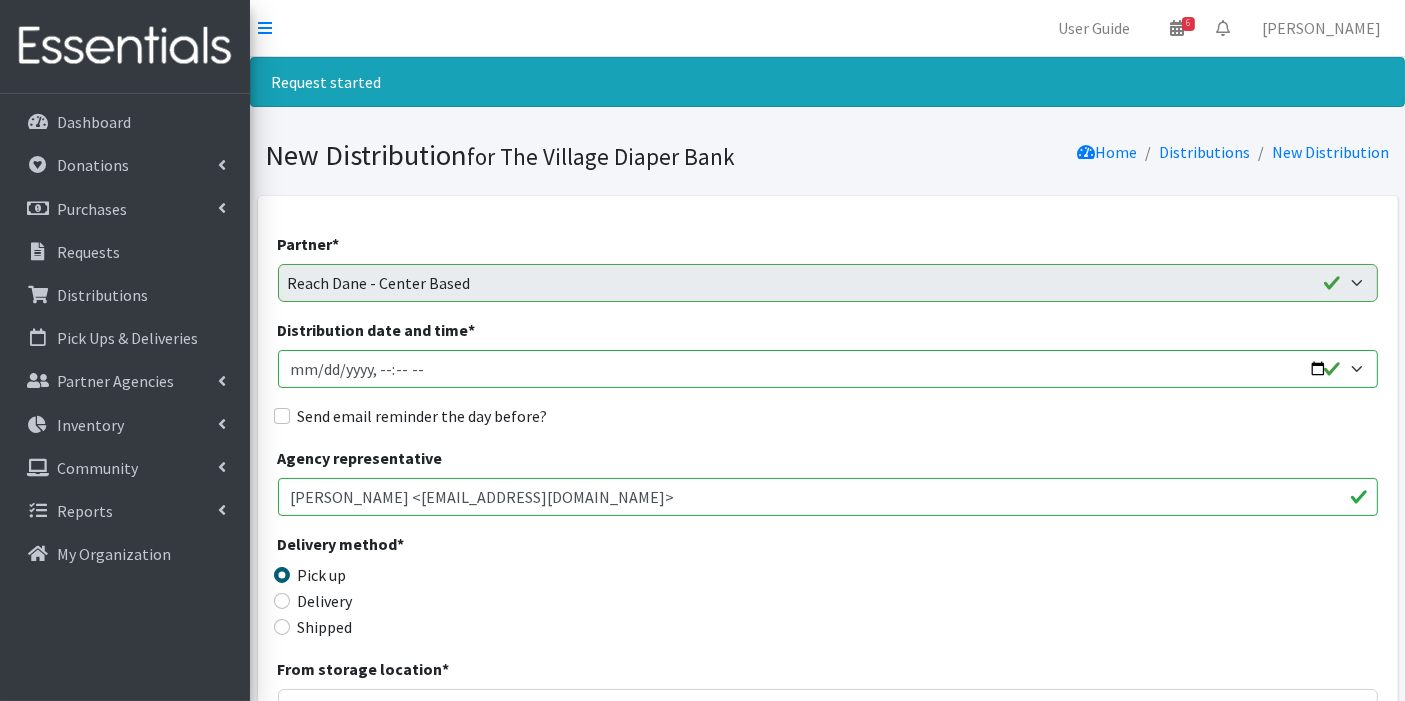 click on "Distribution date and time  *" at bounding box center [828, 369] 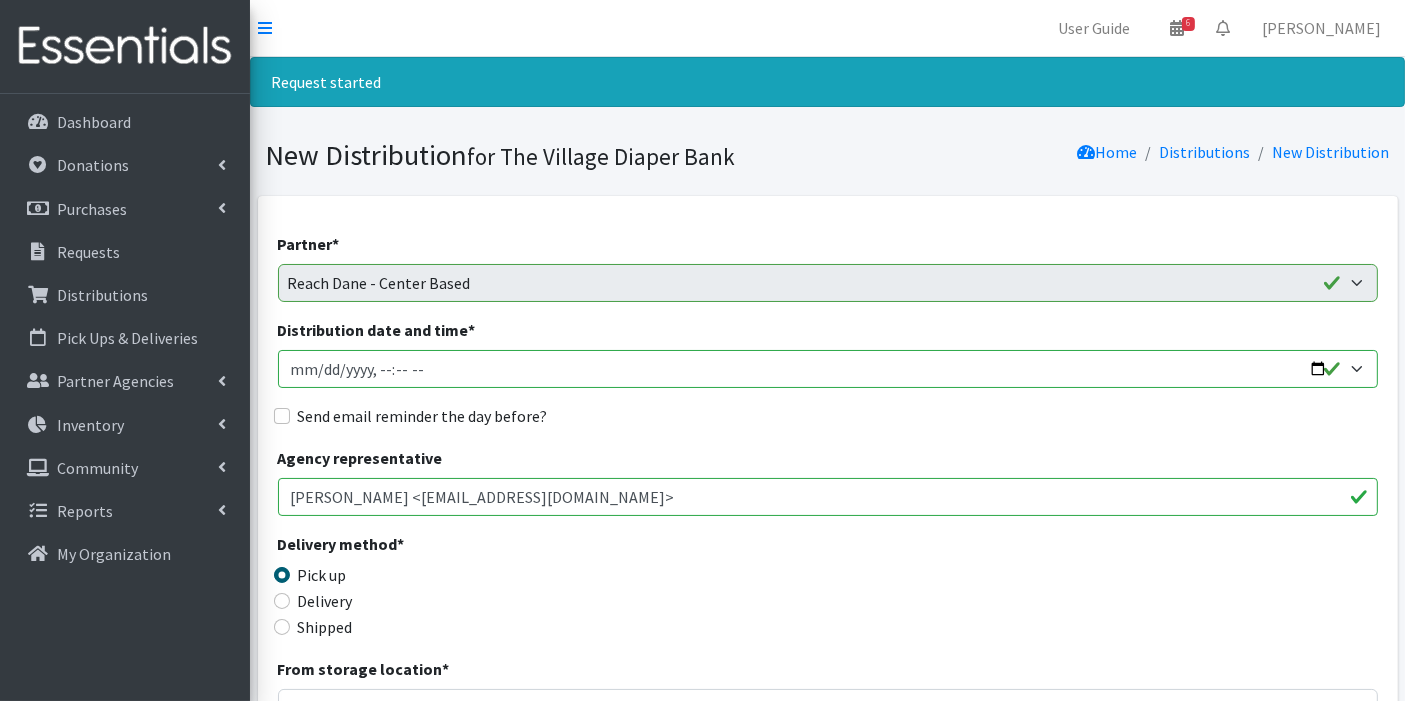 type on "[DATE]T23:59" 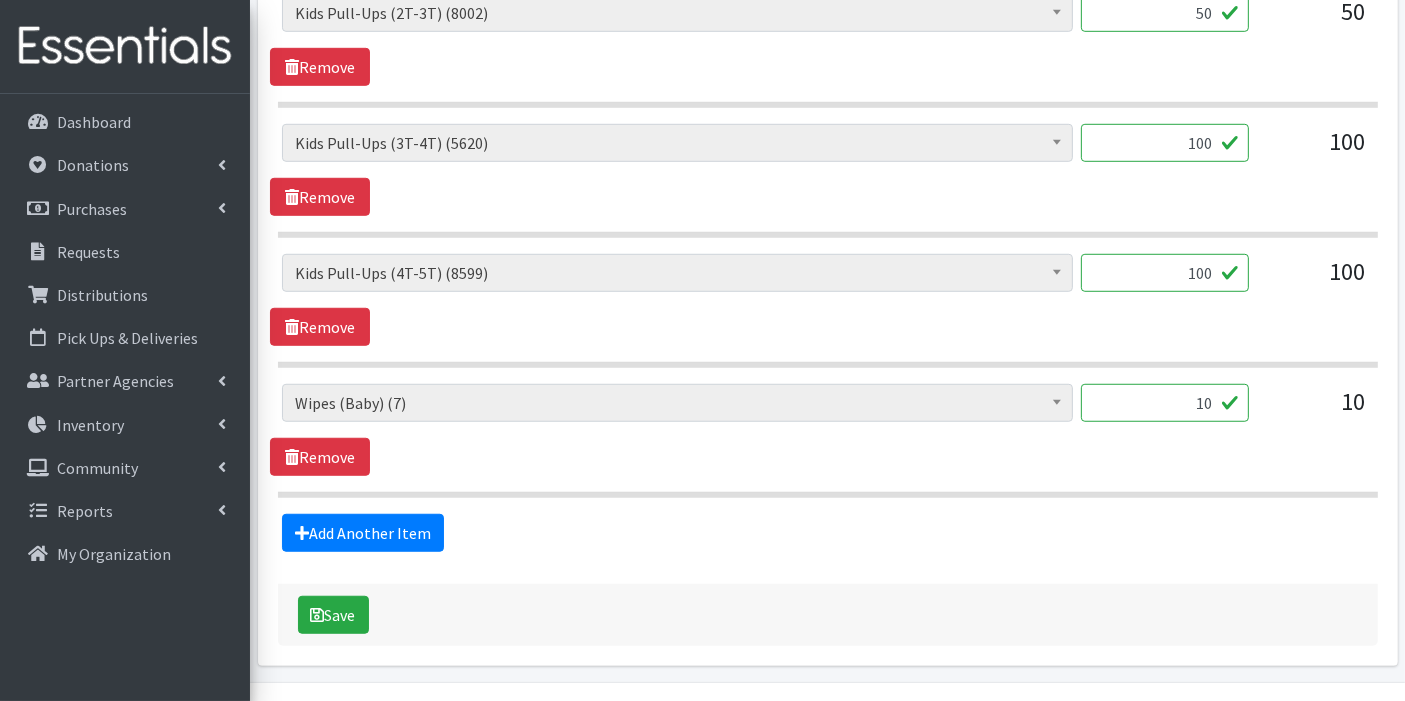 scroll, scrollTop: 1411, scrollLeft: 0, axis: vertical 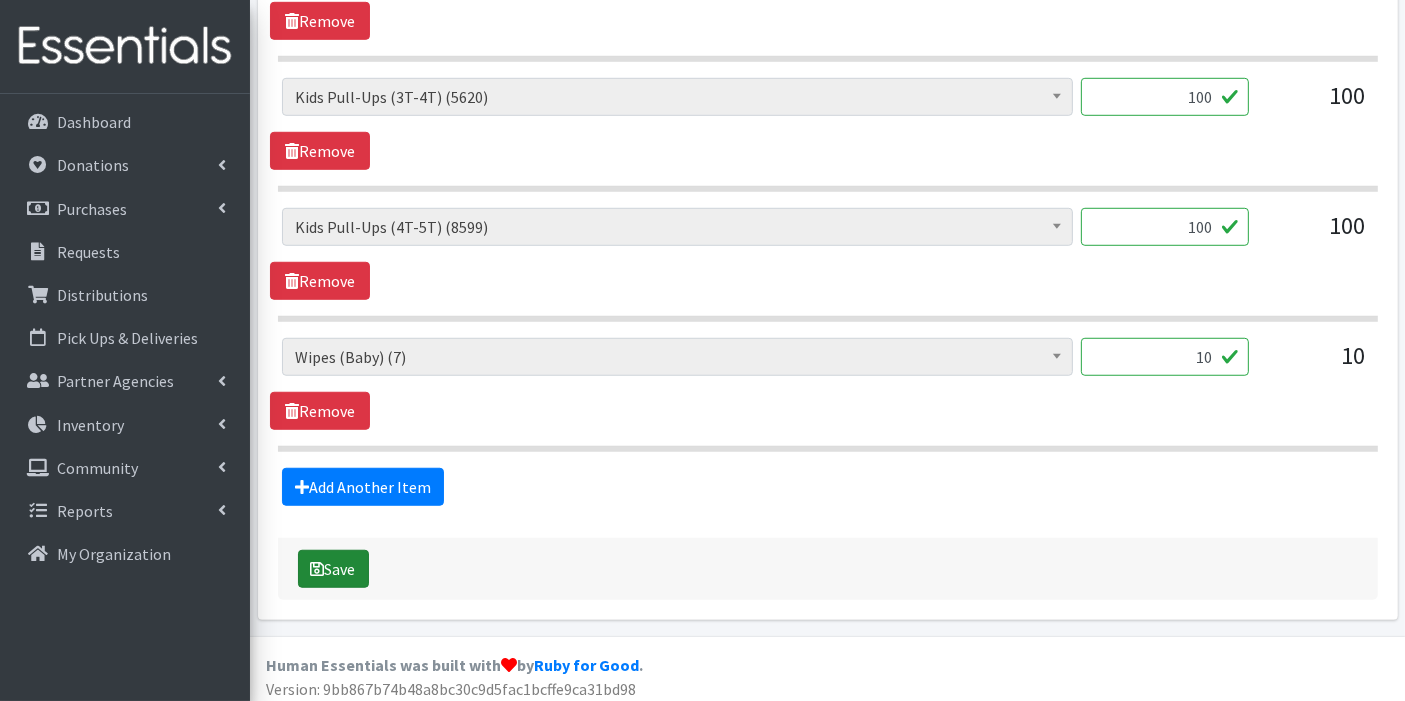 click on "Save" at bounding box center [333, 569] 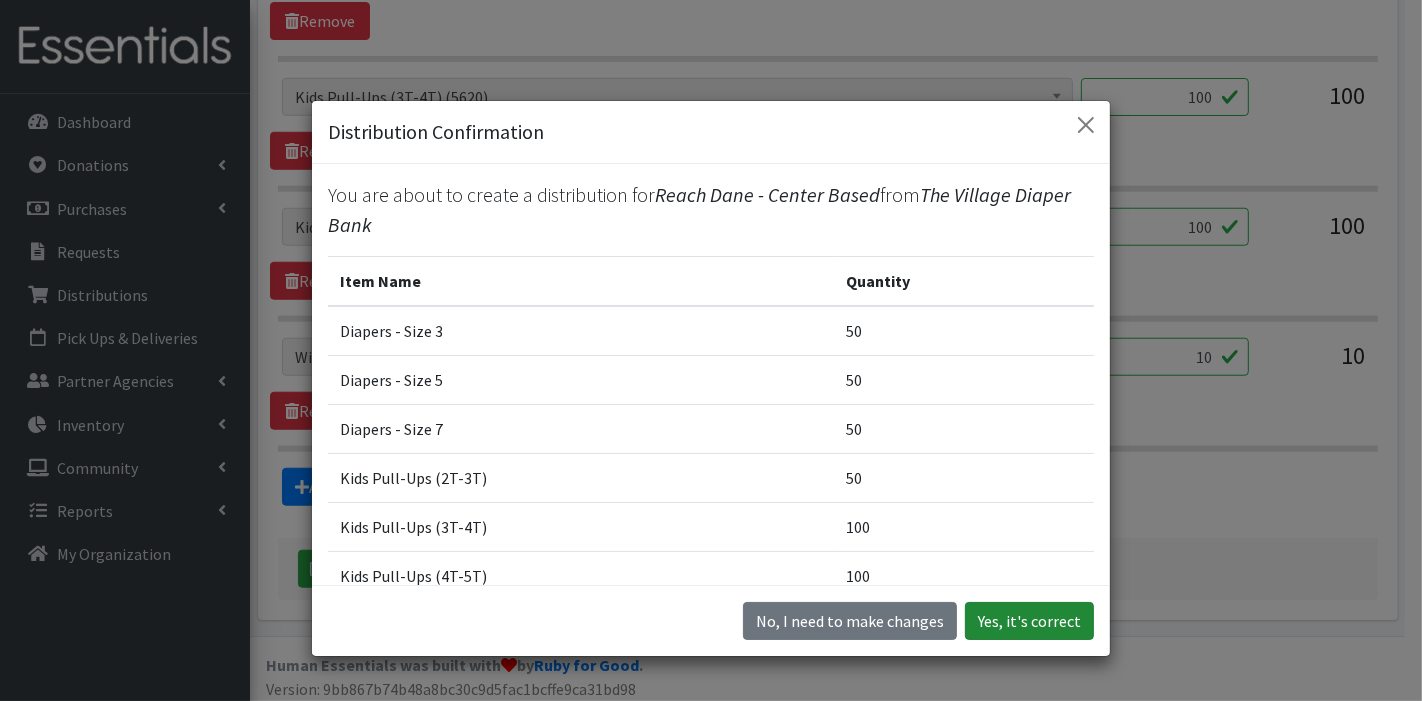 click on "Yes, it's correct" at bounding box center (1029, 621) 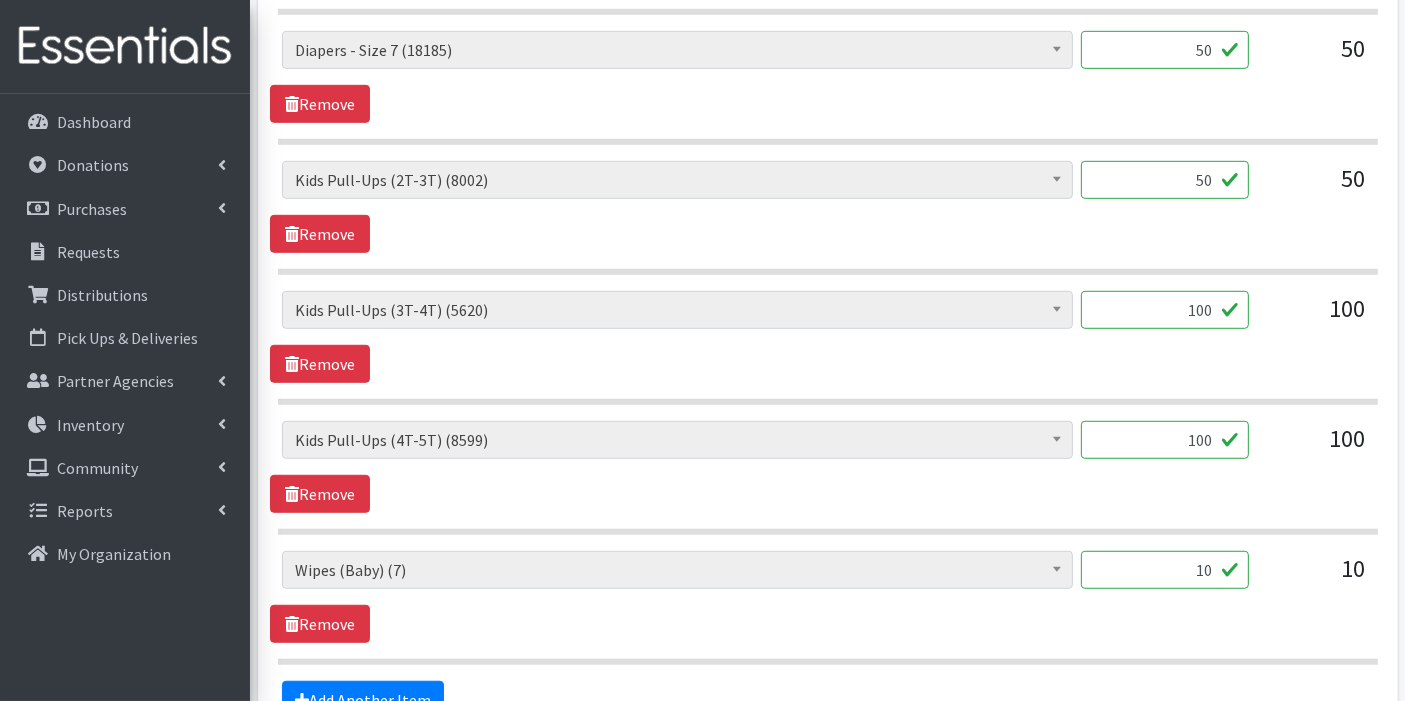 scroll, scrollTop: 1435, scrollLeft: 0, axis: vertical 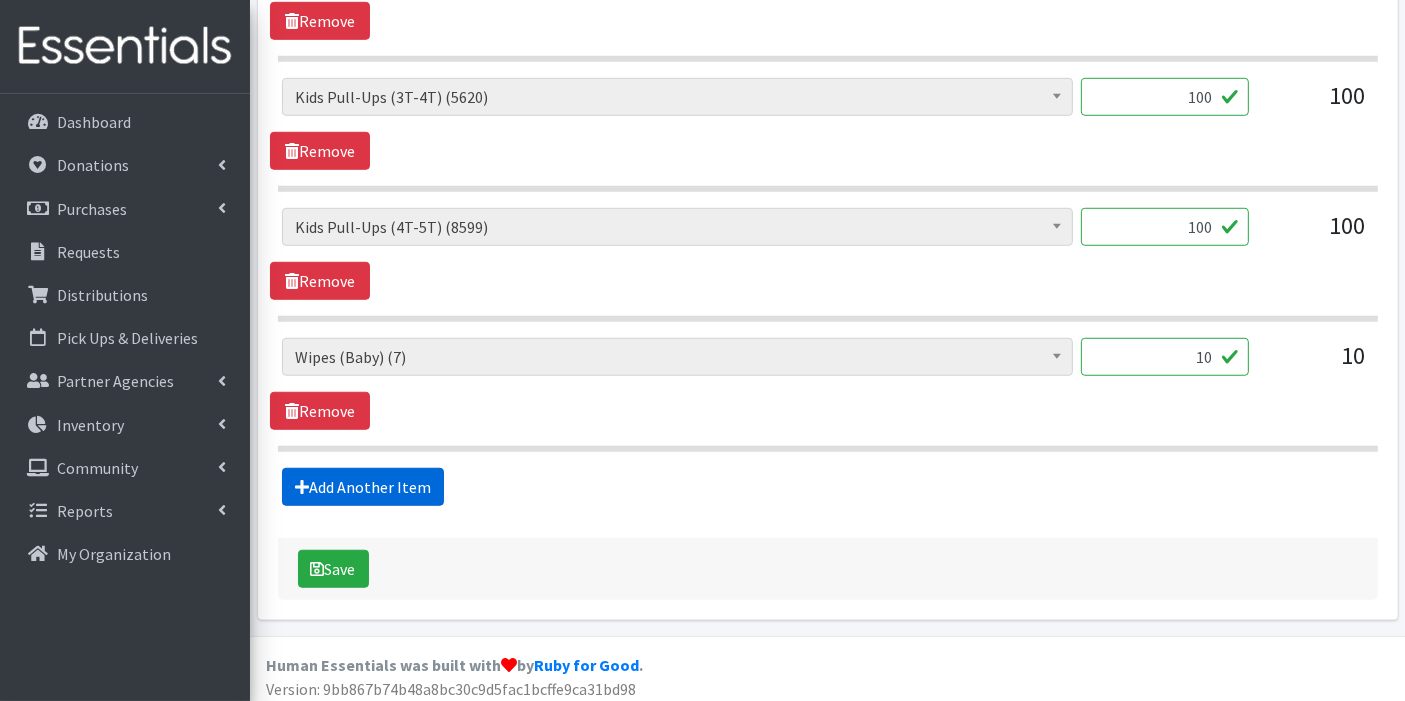 click on "Add Another Item" at bounding box center (363, 487) 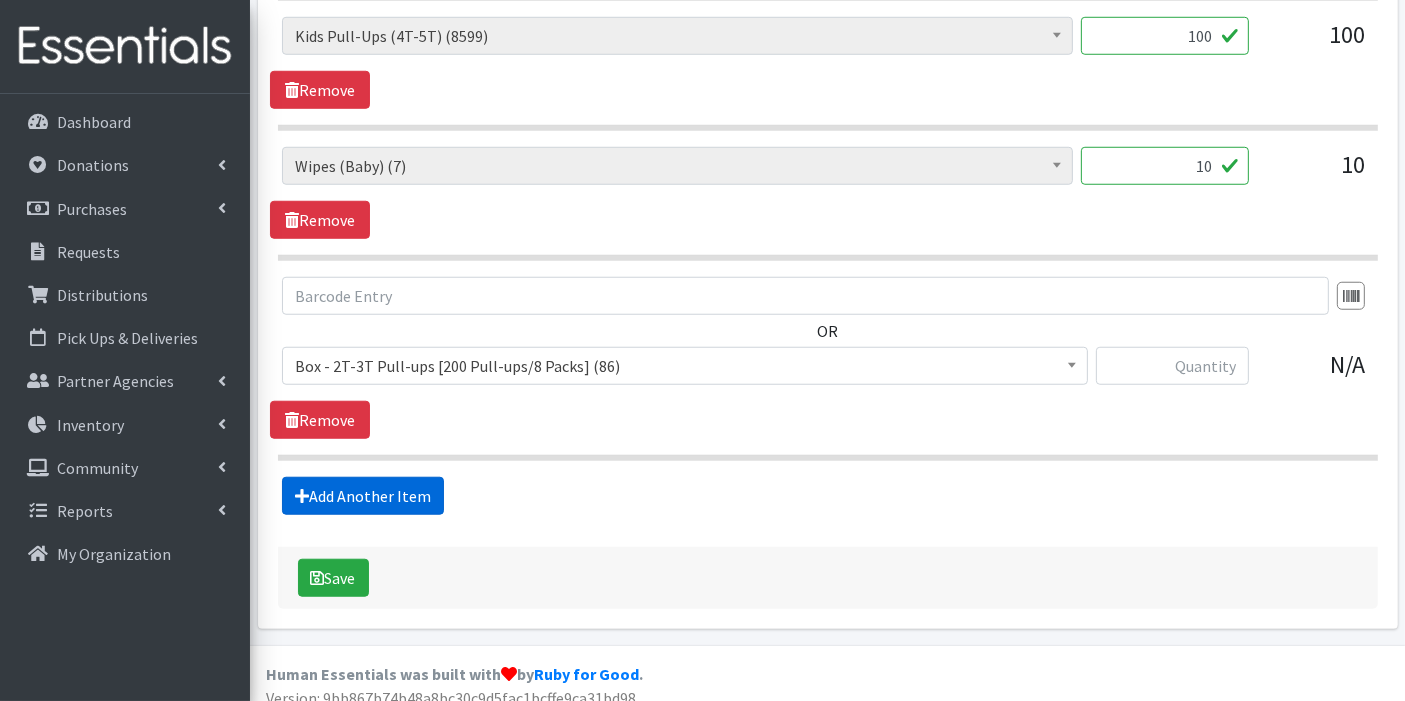scroll, scrollTop: 1634, scrollLeft: 0, axis: vertical 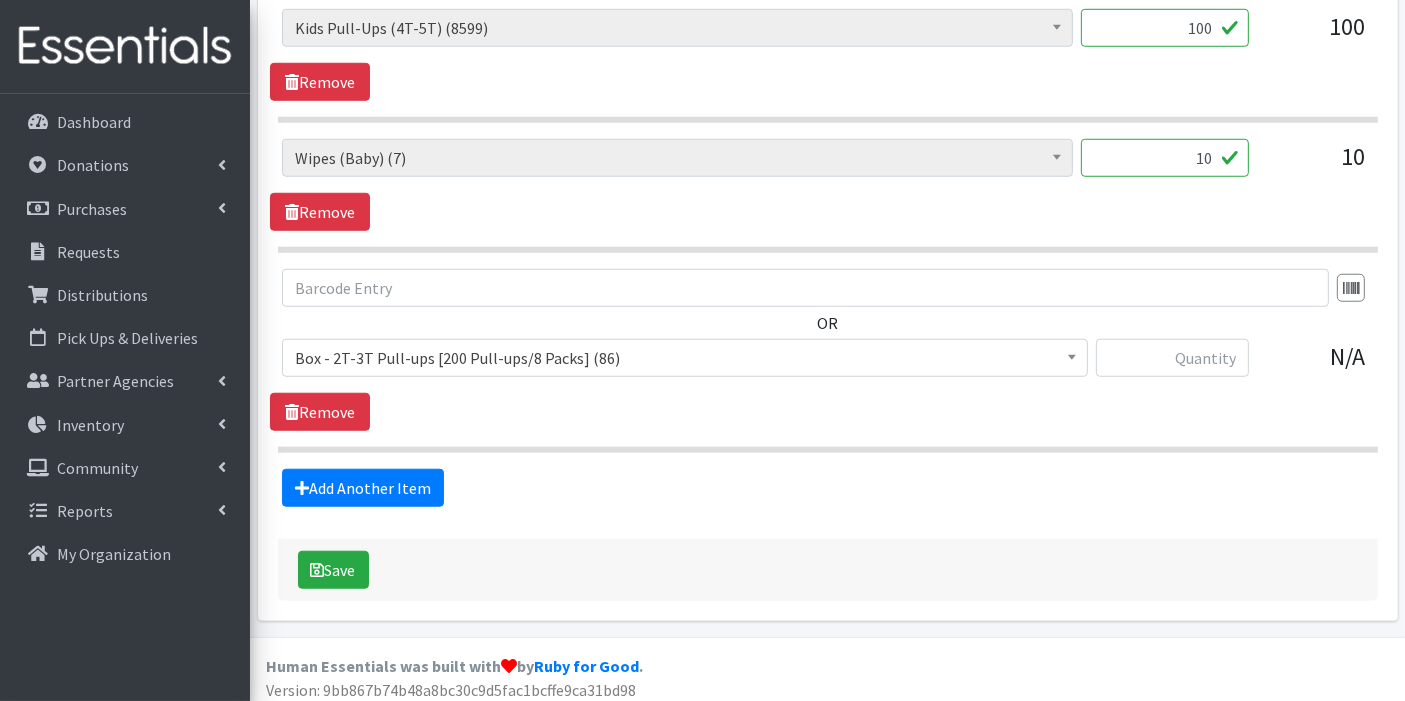 click at bounding box center (1072, 355) 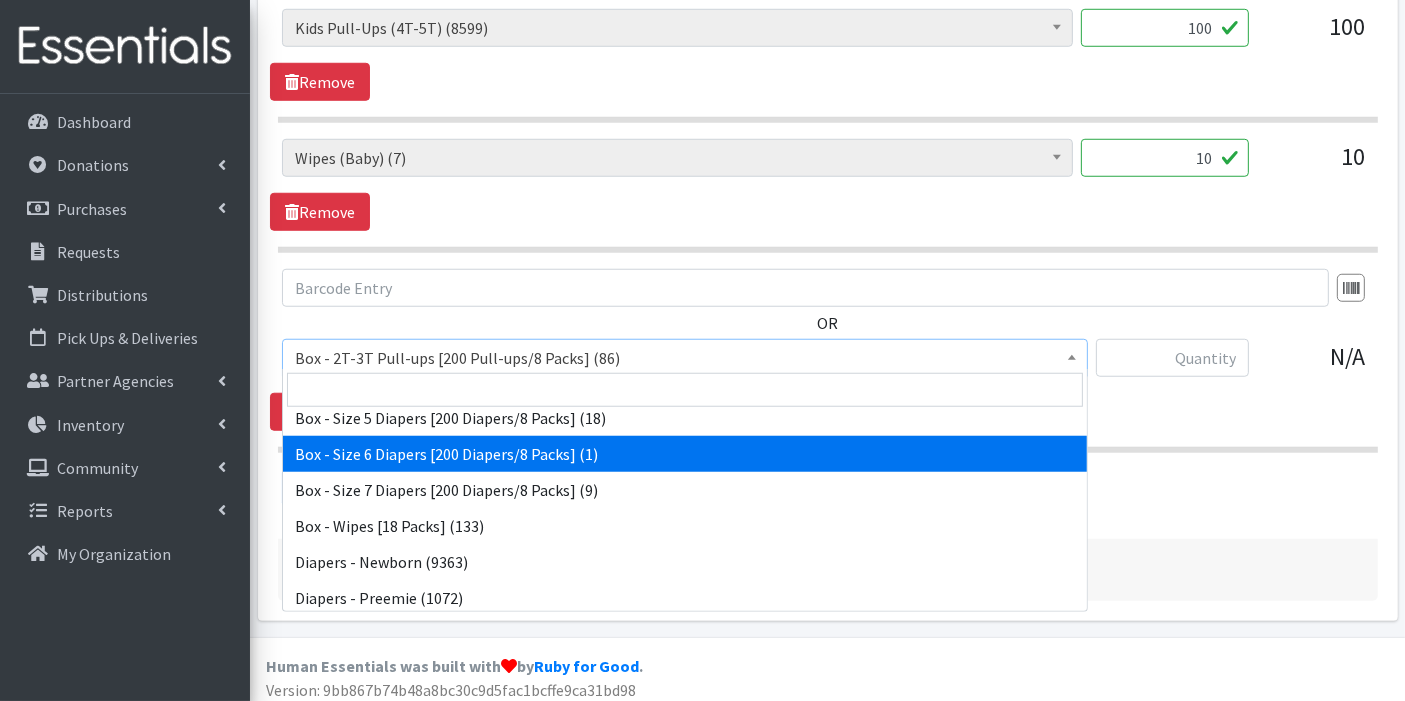 scroll, scrollTop: 333, scrollLeft: 0, axis: vertical 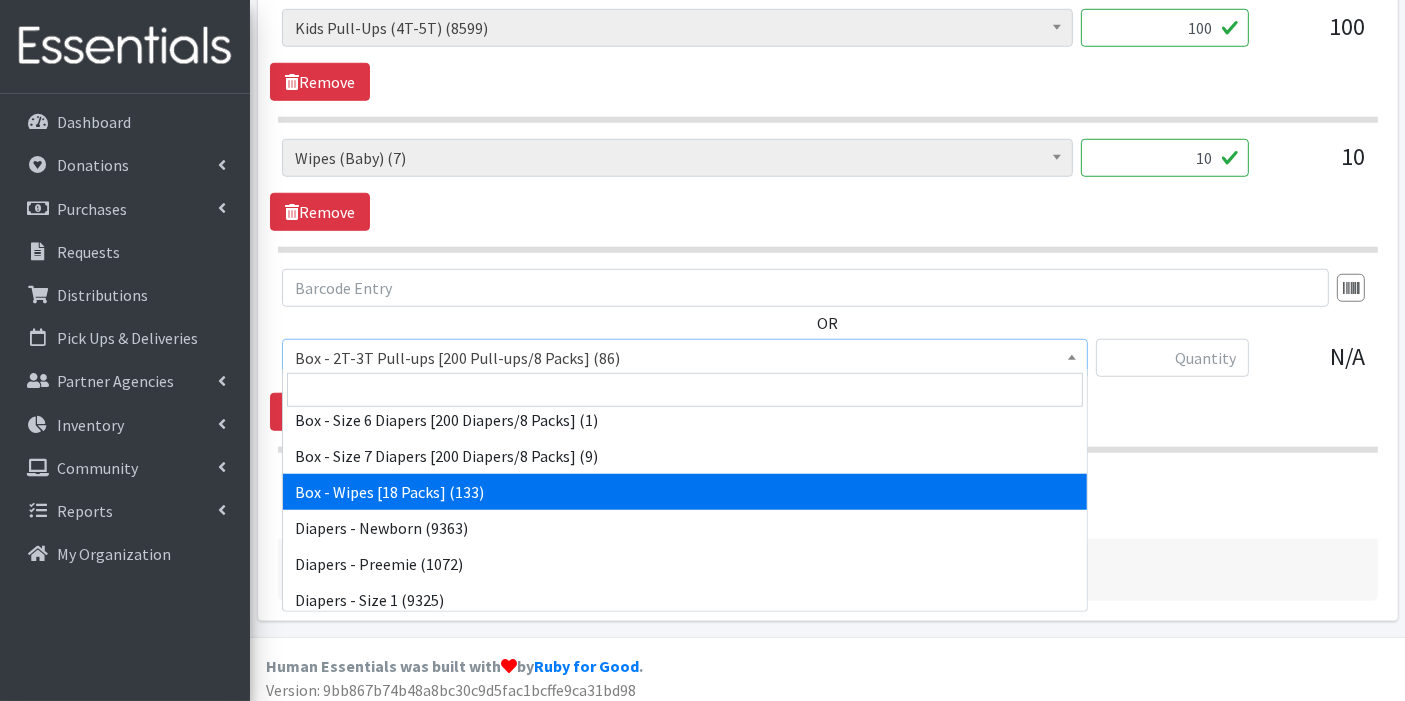 select on "14401" 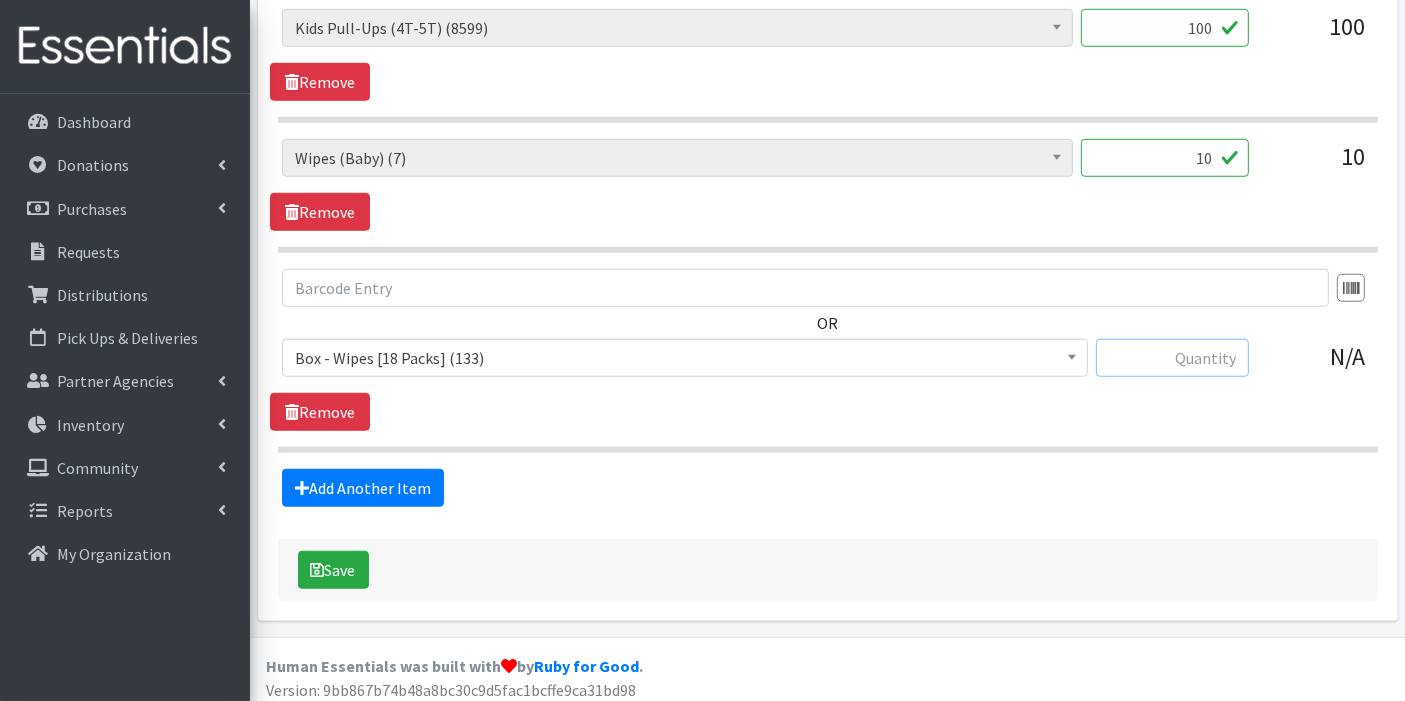 click at bounding box center (1172, 358) 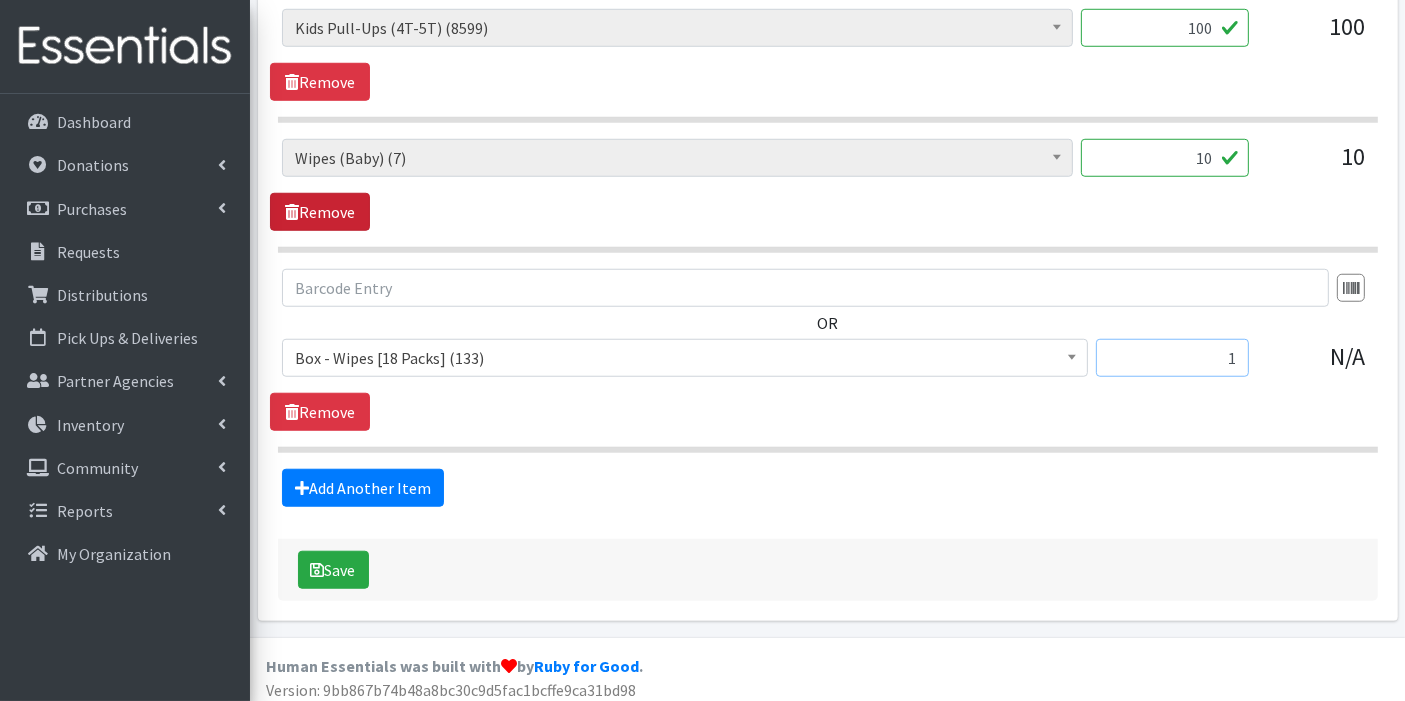 type on "1" 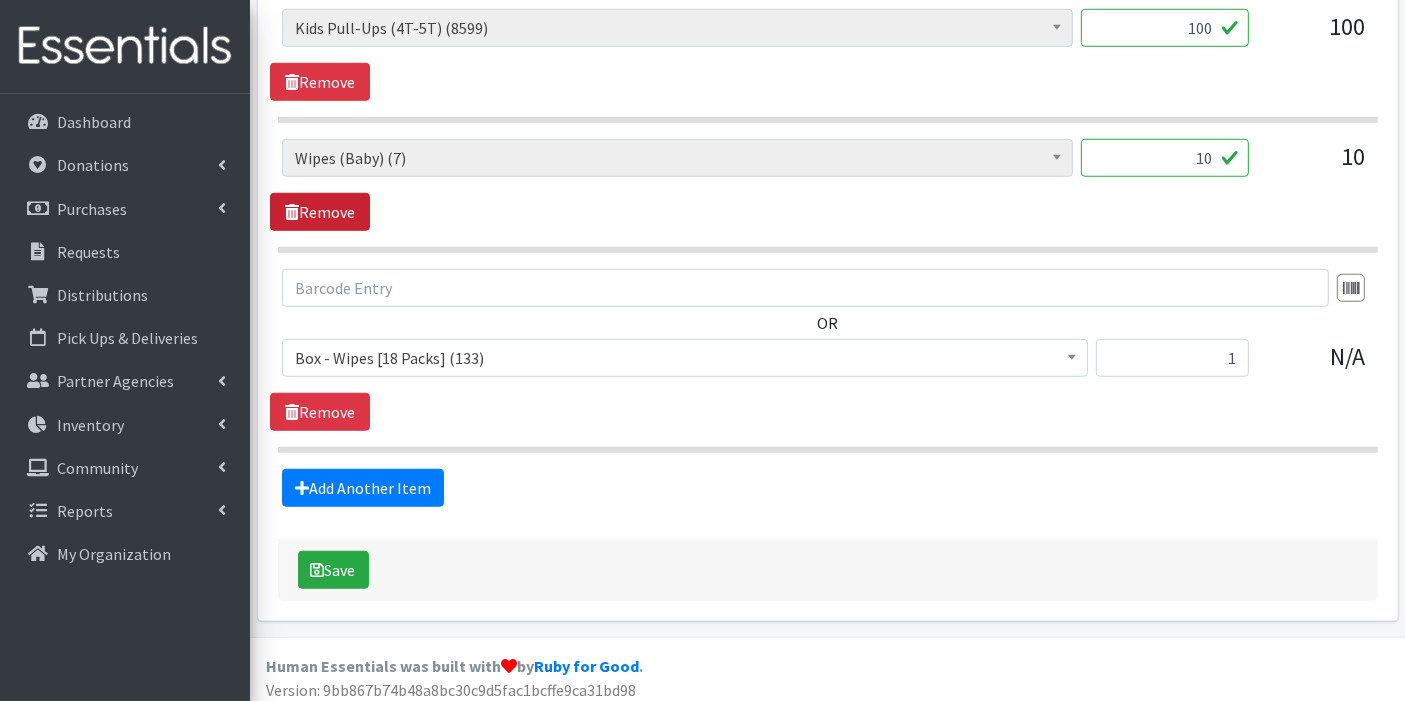 click on "Remove" at bounding box center [320, 212] 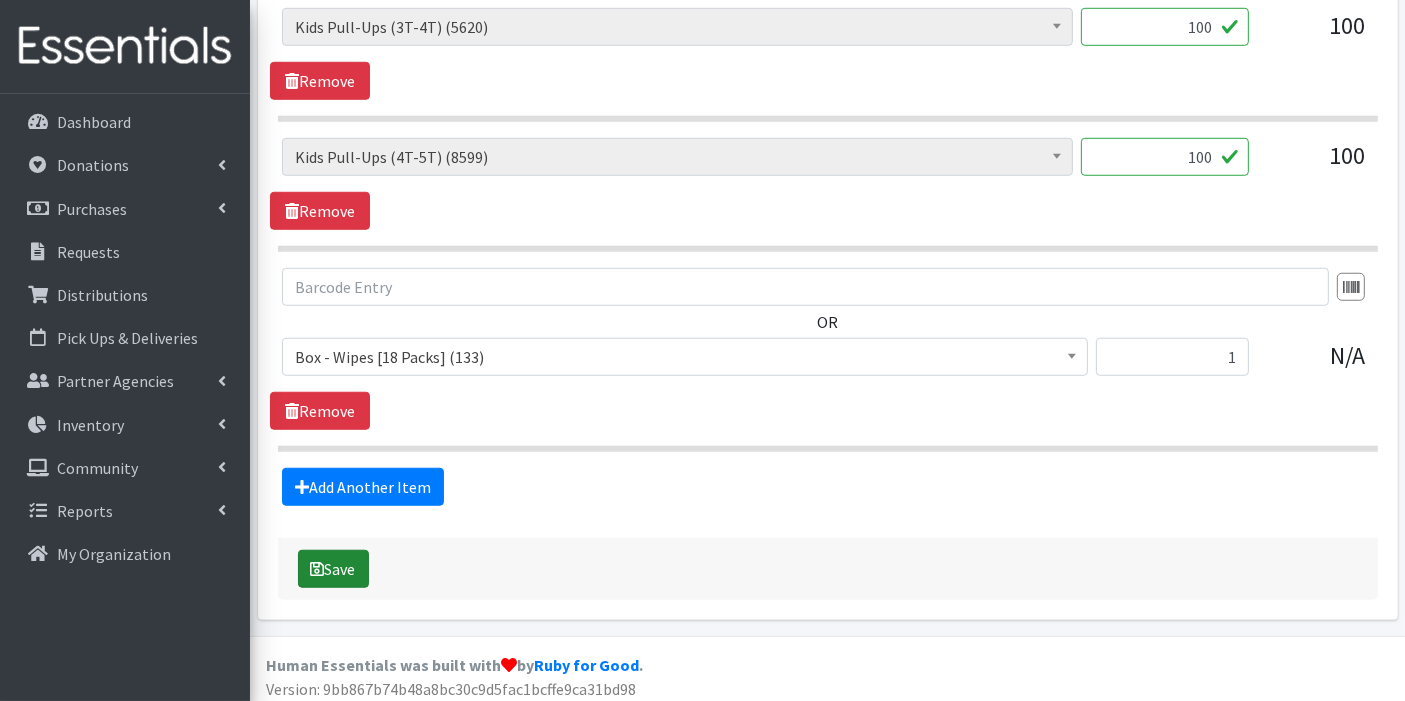 click on "Save" at bounding box center [333, 569] 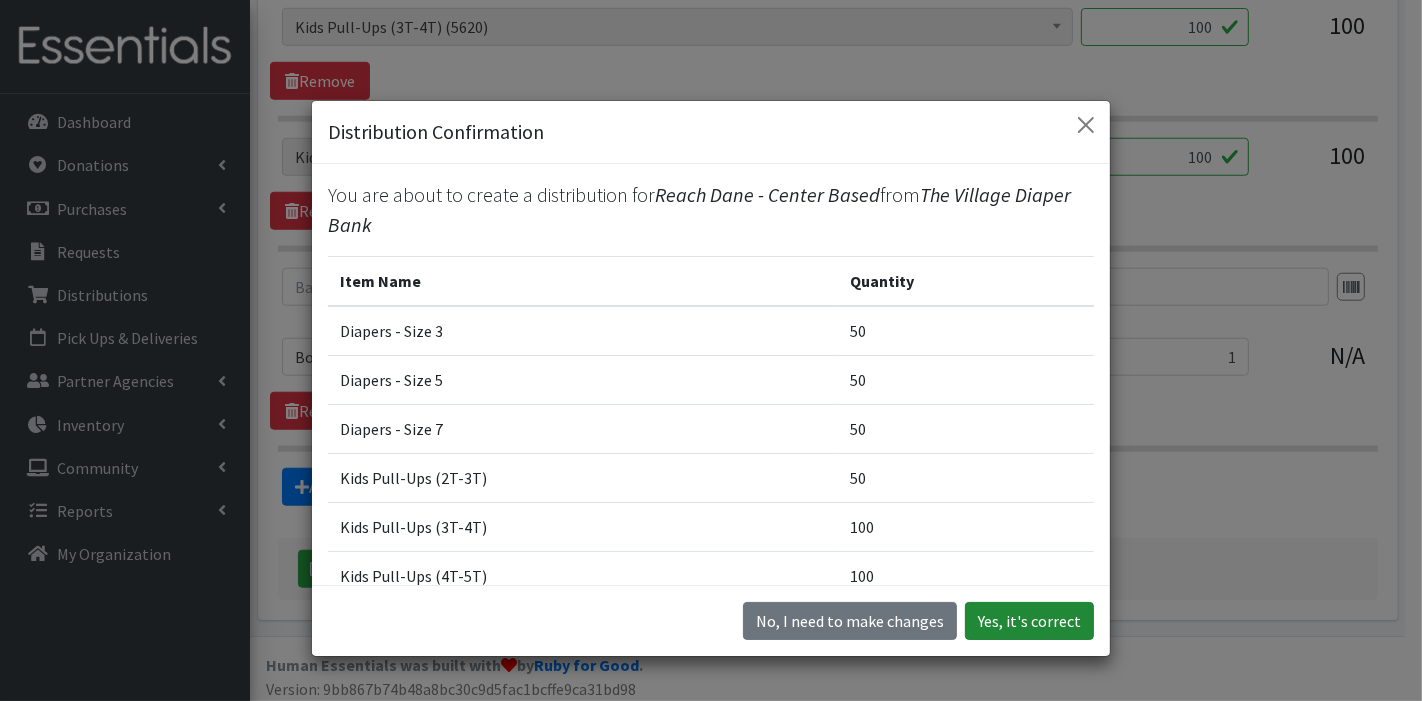 click on "Yes, it's correct" at bounding box center [1029, 621] 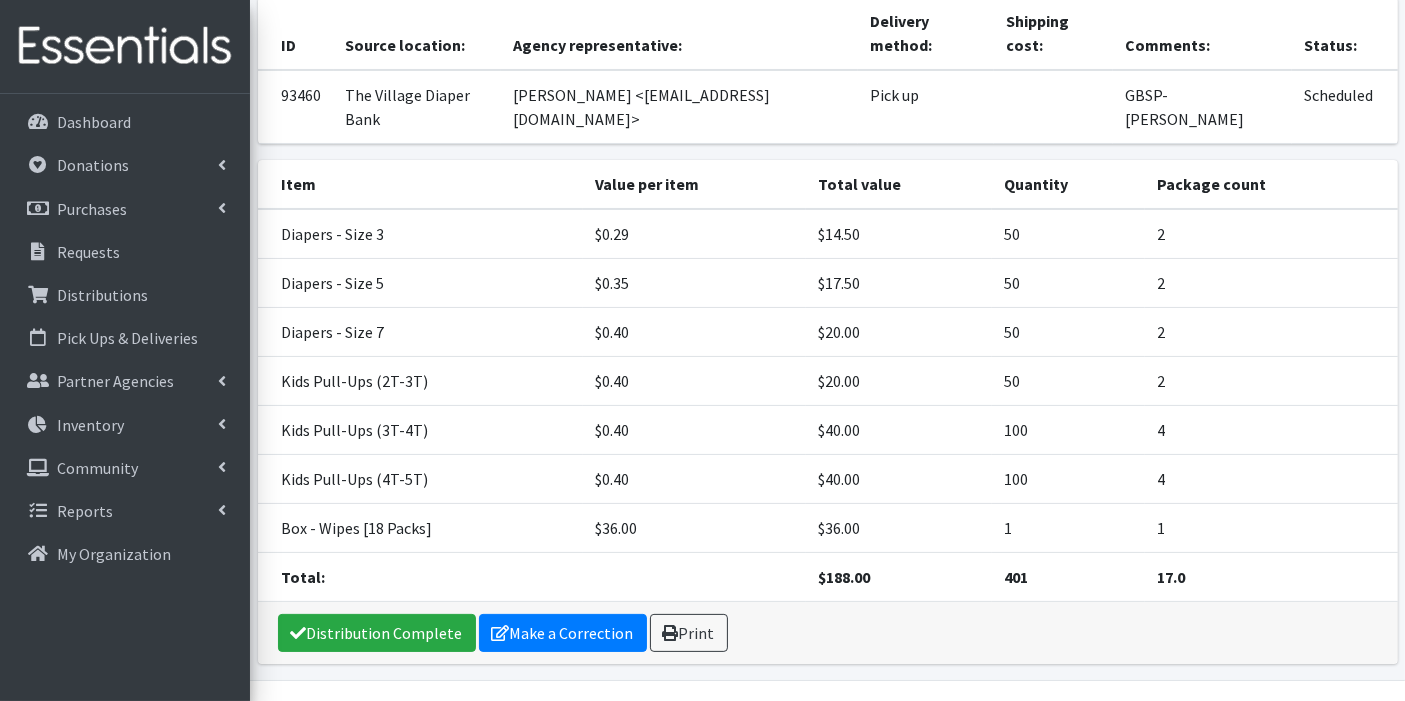 scroll, scrollTop: 234, scrollLeft: 0, axis: vertical 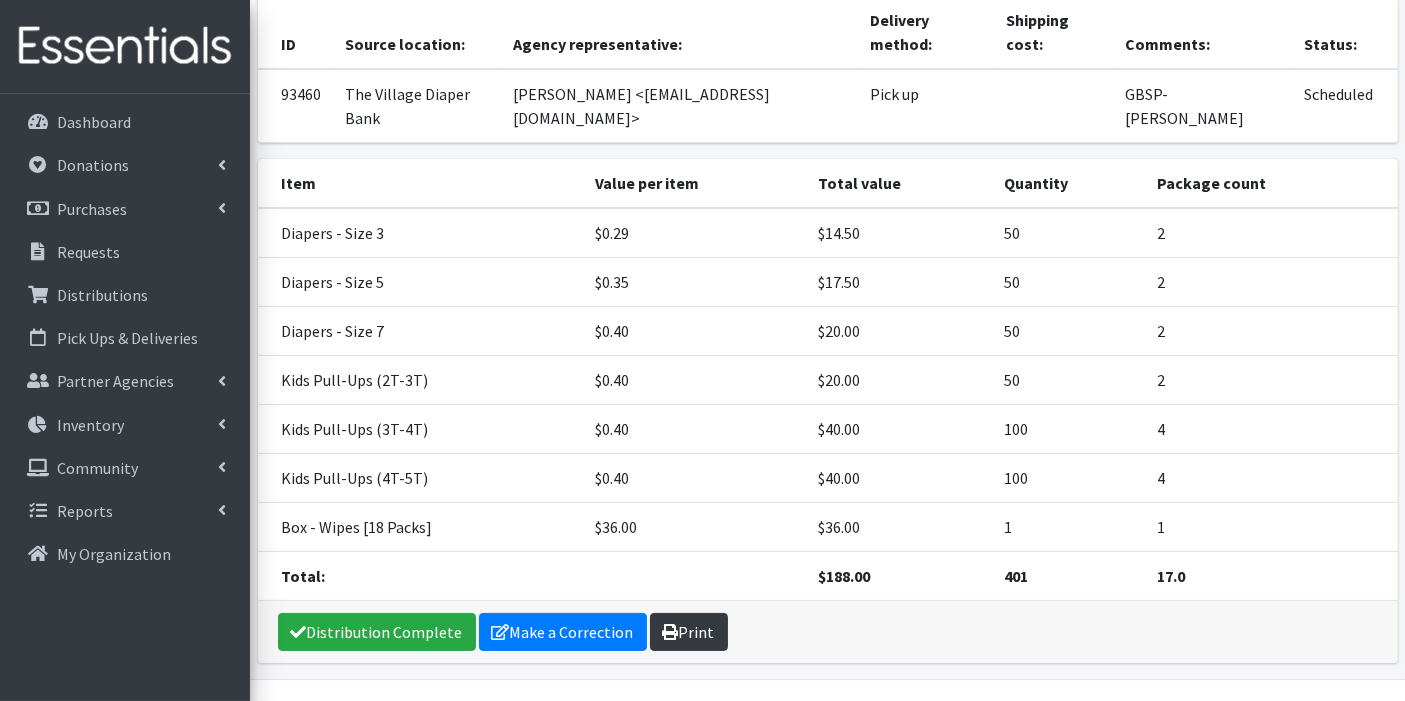 click on "Print" at bounding box center (689, 632) 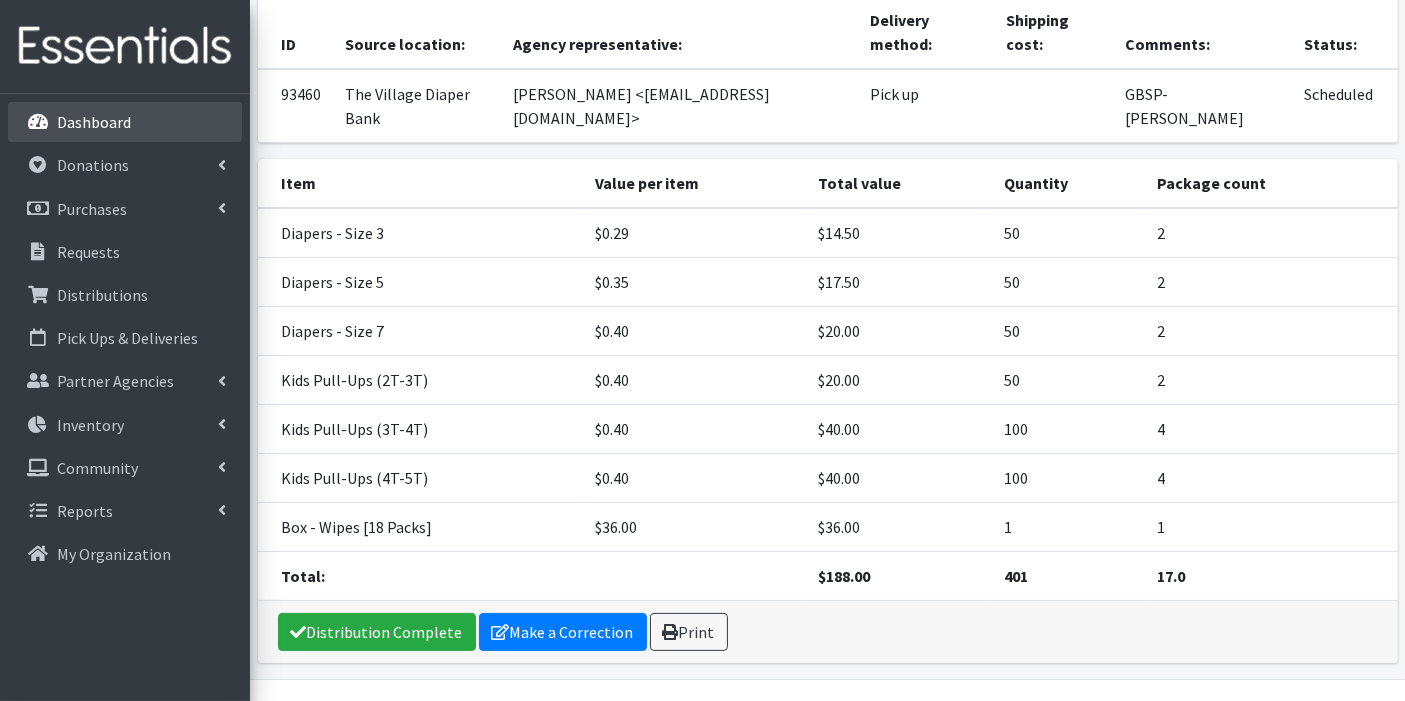 click on "Dashboard" at bounding box center (94, 122) 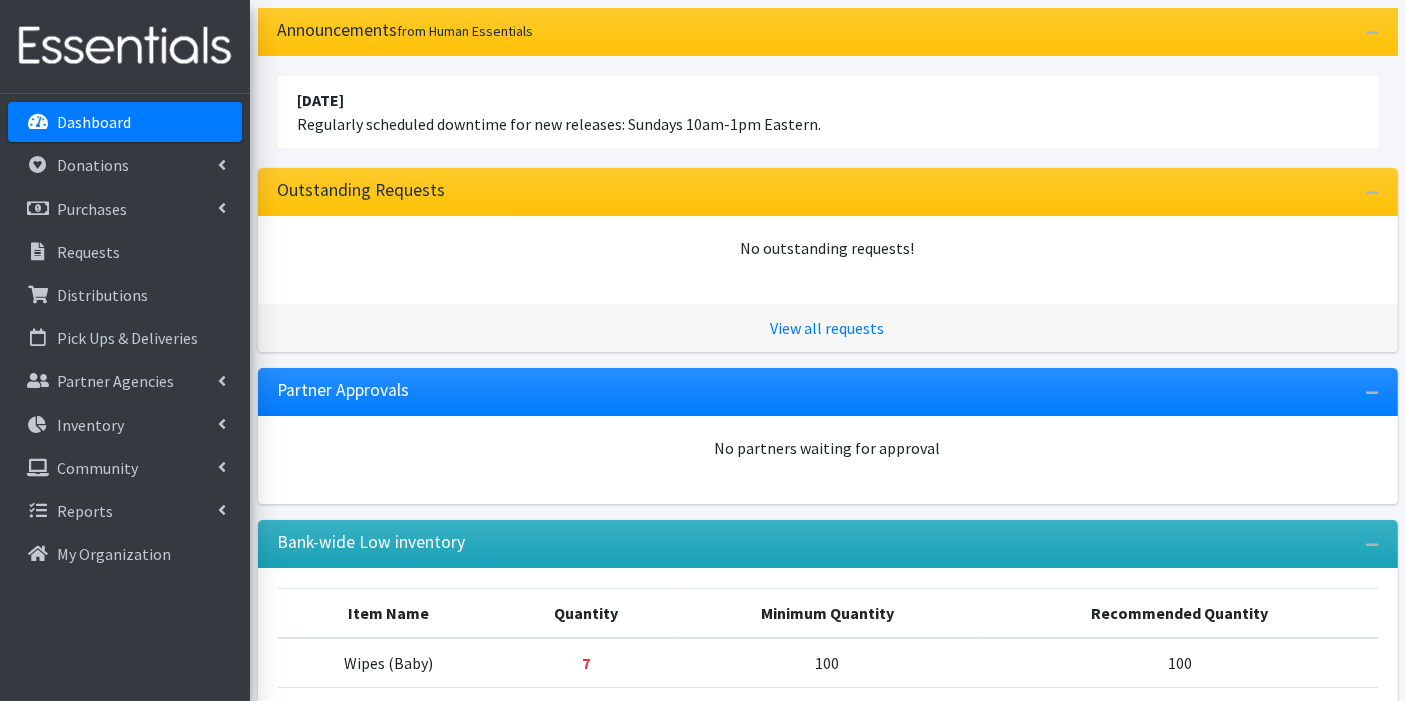 scroll, scrollTop: 241, scrollLeft: 0, axis: vertical 